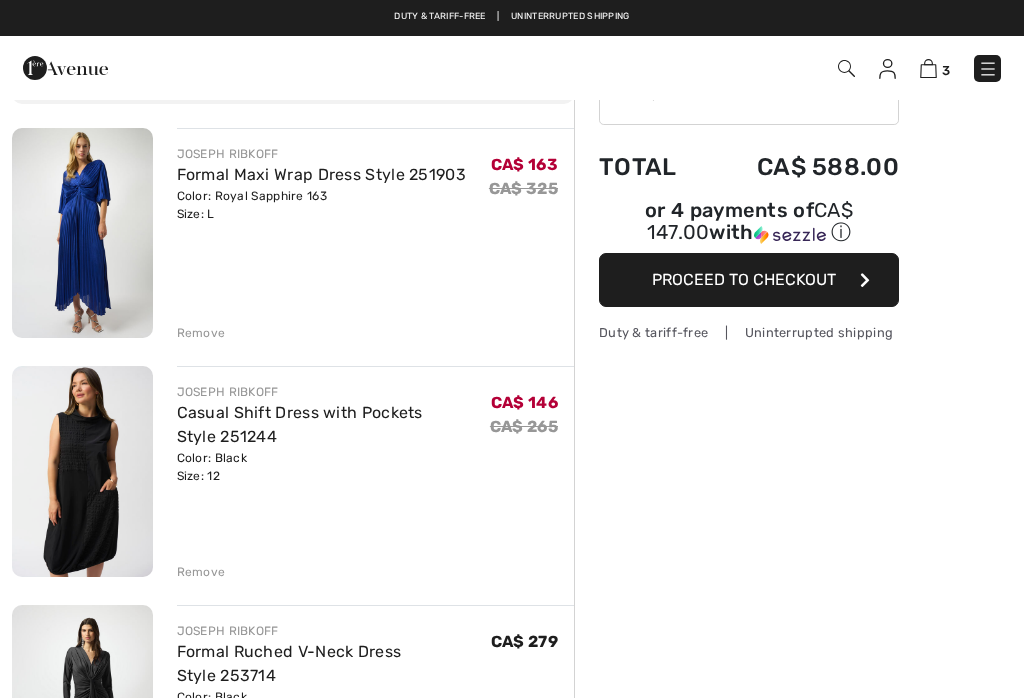 scroll, scrollTop: 0, scrollLeft: 0, axis: both 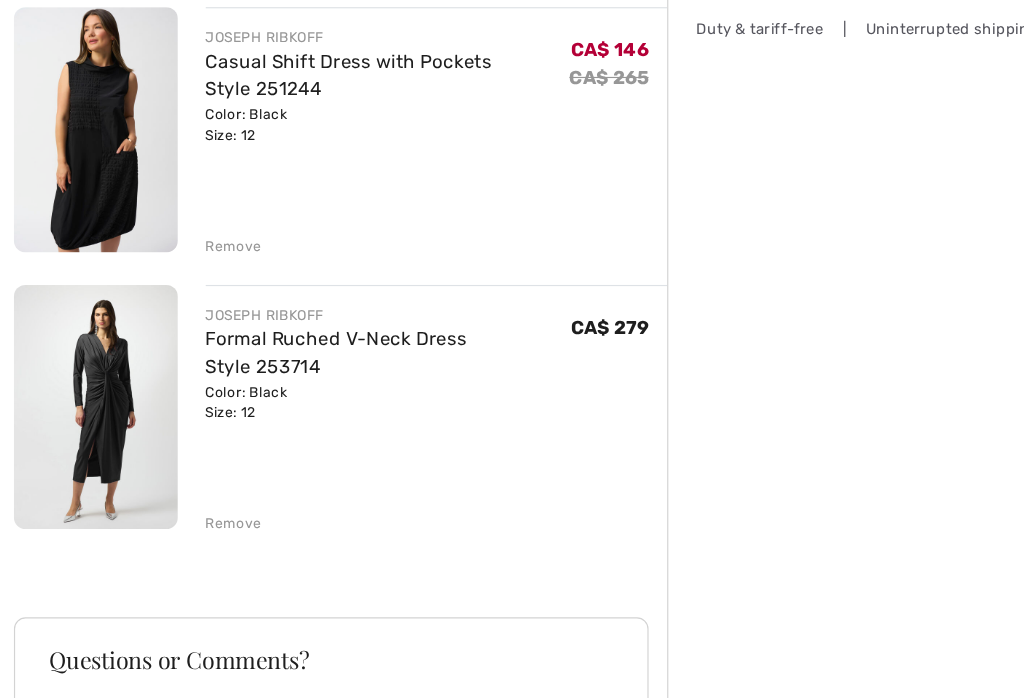 click on "JOSEPH RIBKOFF
Formal Maxi Wrap Dress Style 251903
Color: Royal Sapphire 163
Size: L
Final Sale
CA$ 163
CA$ 325
CA$ 163
CA$ 325
Remove
JOSEPH RIBKOFF
Casual Shift Dress with Pockets Style 251244" at bounding box center [293, 448] 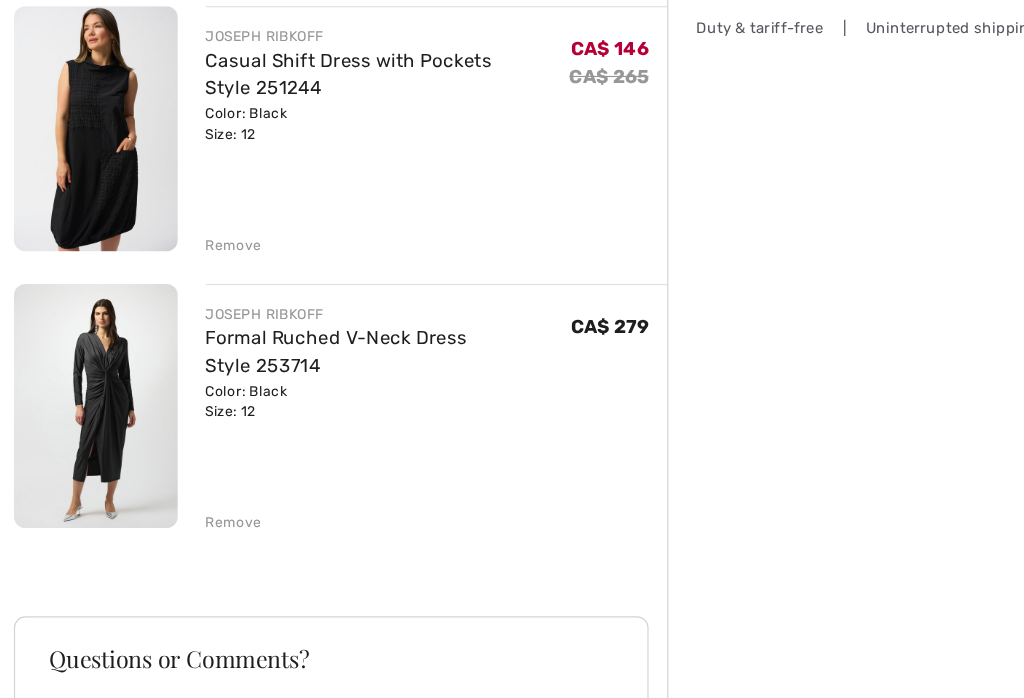 click on "Remove" at bounding box center (201, 519) 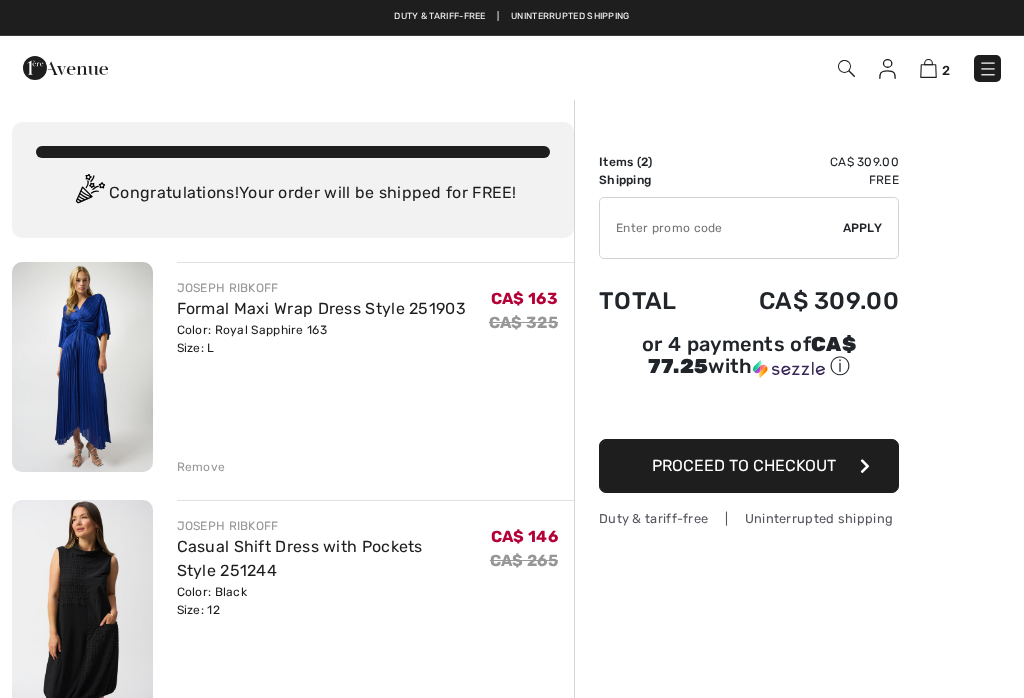 scroll, scrollTop: 10, scrollLeft: 0, axis: vertical 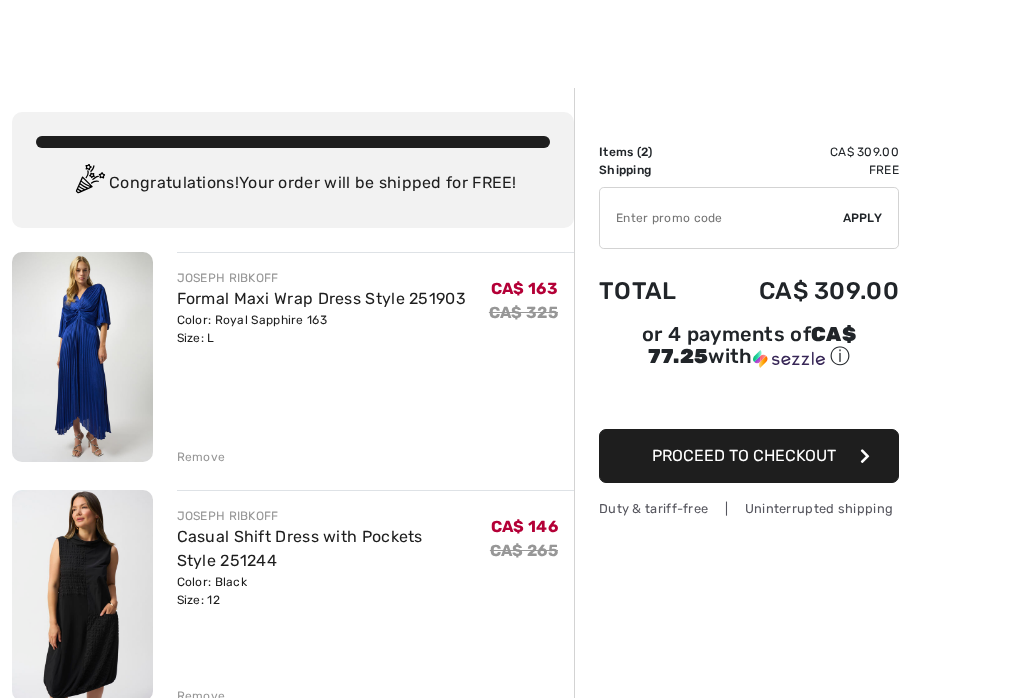 click on "Proceed to Checkout" at bounding box center [749, 456] 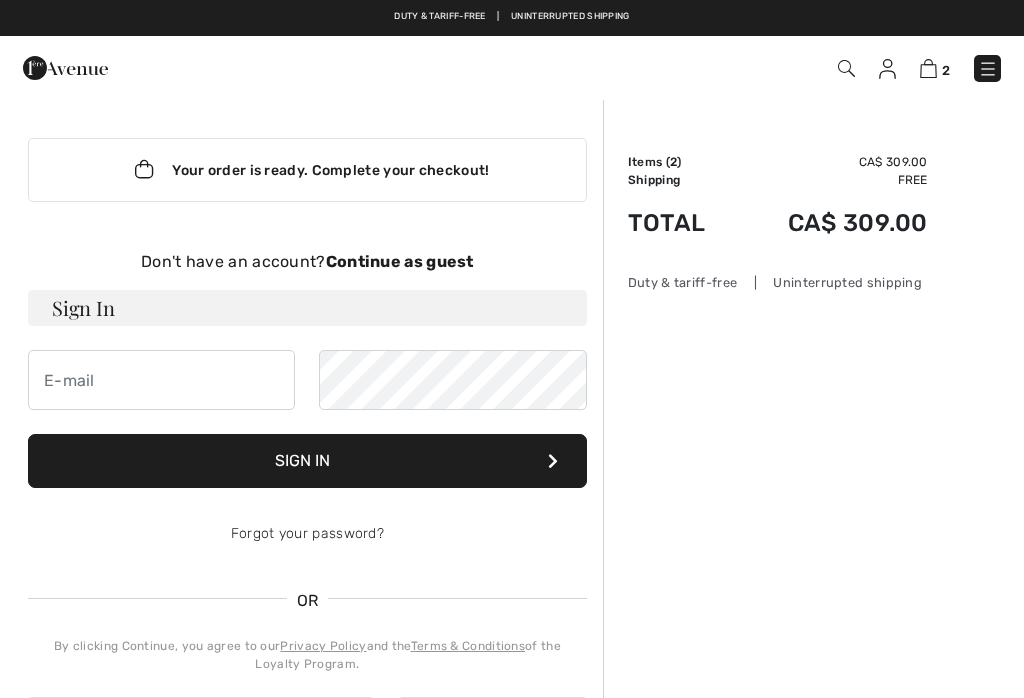scroll, scrollTop: 0, scrollLeft: 0, axis: both 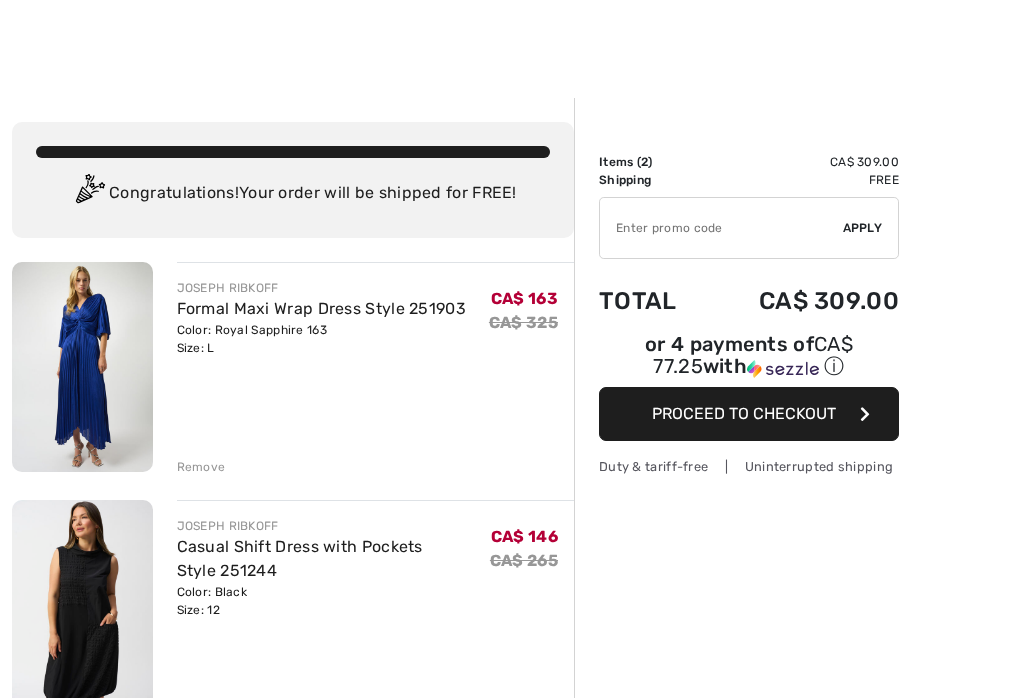 checkbox on "true" 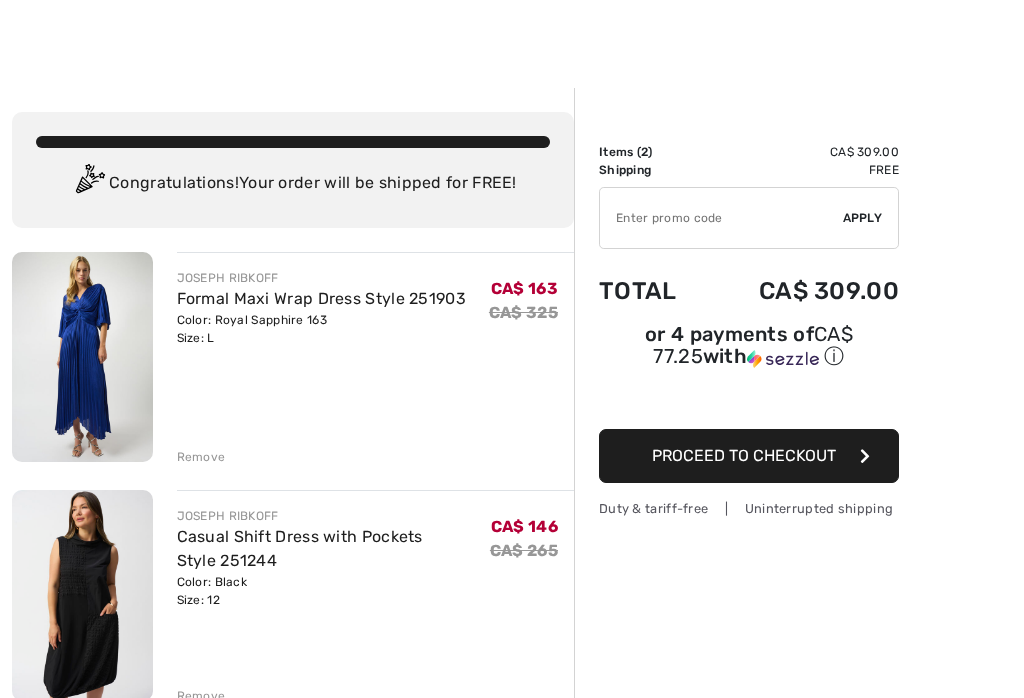 scroll, scrollTop: 0, scrollLeft: 0, axis: both 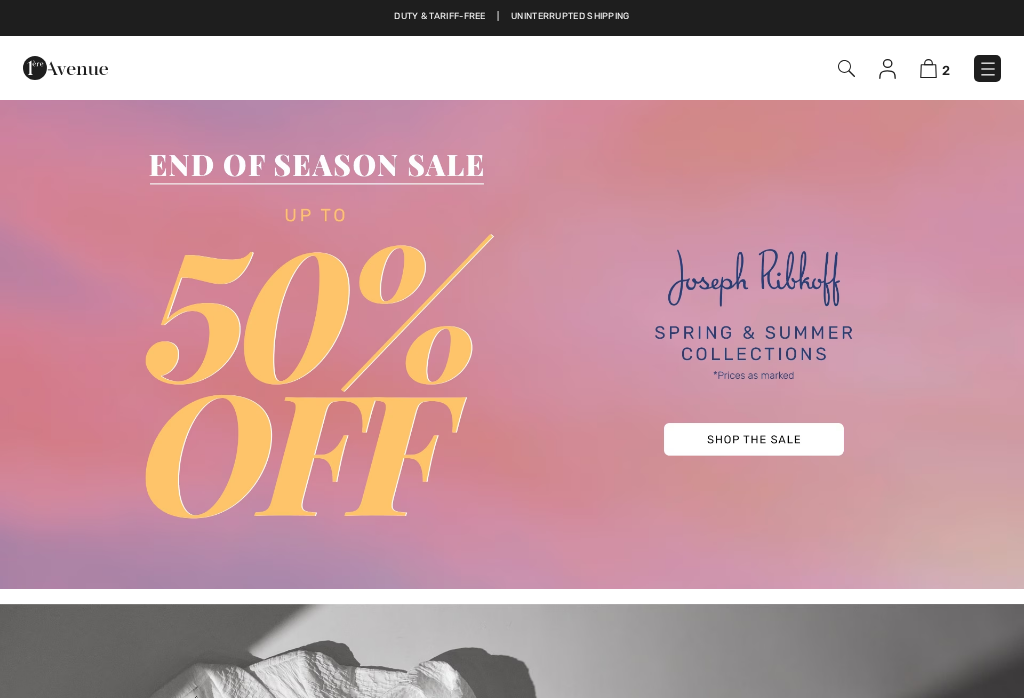 checkbox on "true" 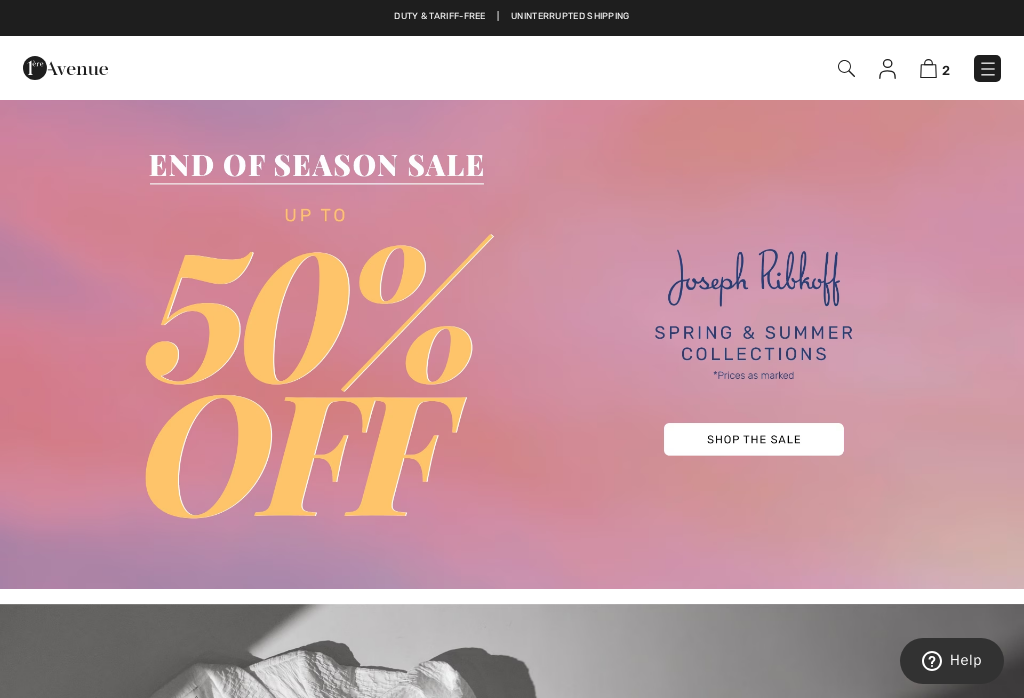 scroll, scrollTop: 0, scrollLeft: 0, axis: both 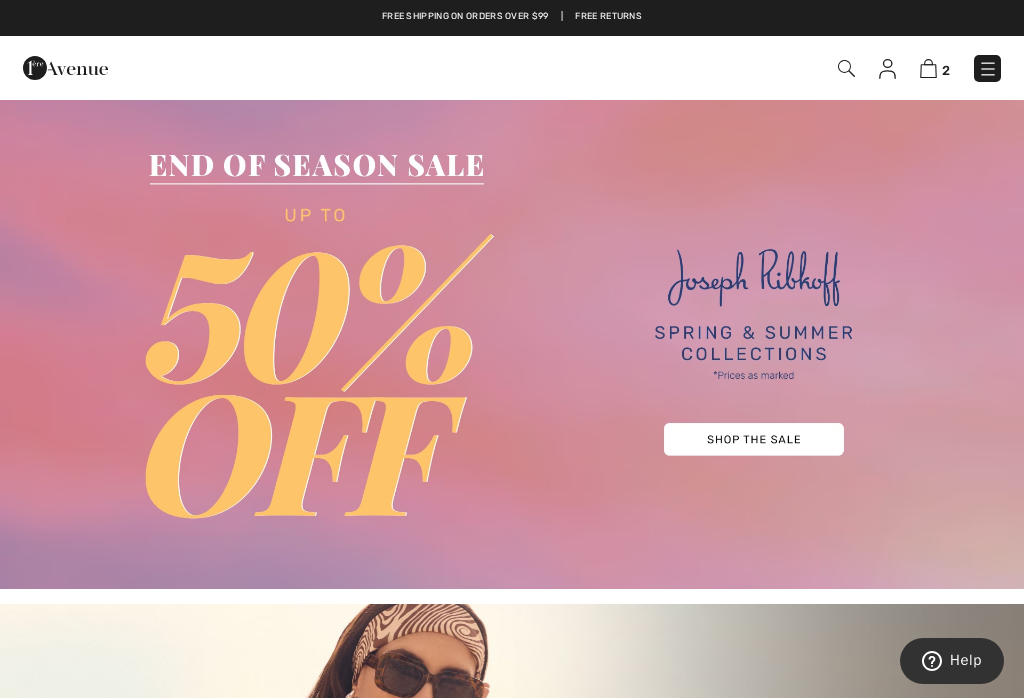 click at bounding box center (988, 69) 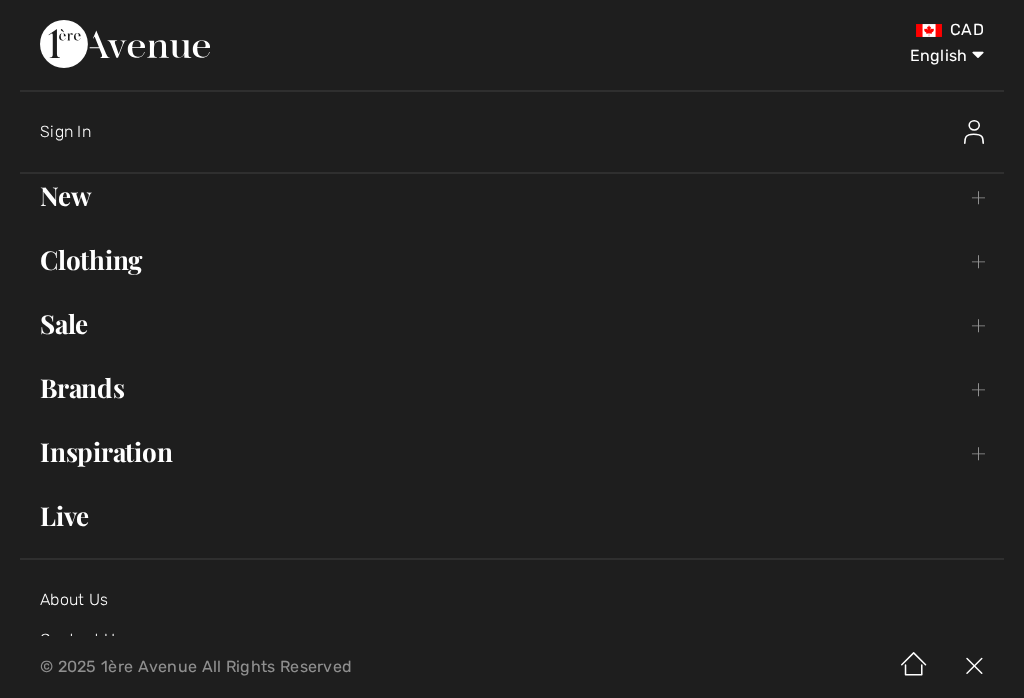 click on "New Toggle submenu" at bounding box center (512, 196) 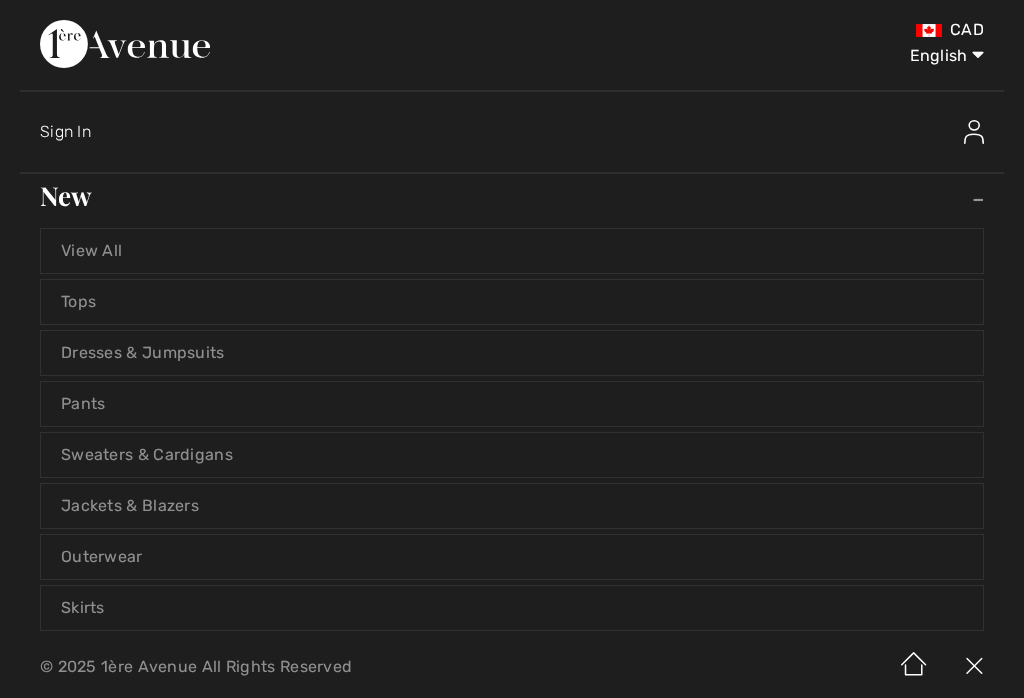click on "View All" at bounding box center (512, 251) 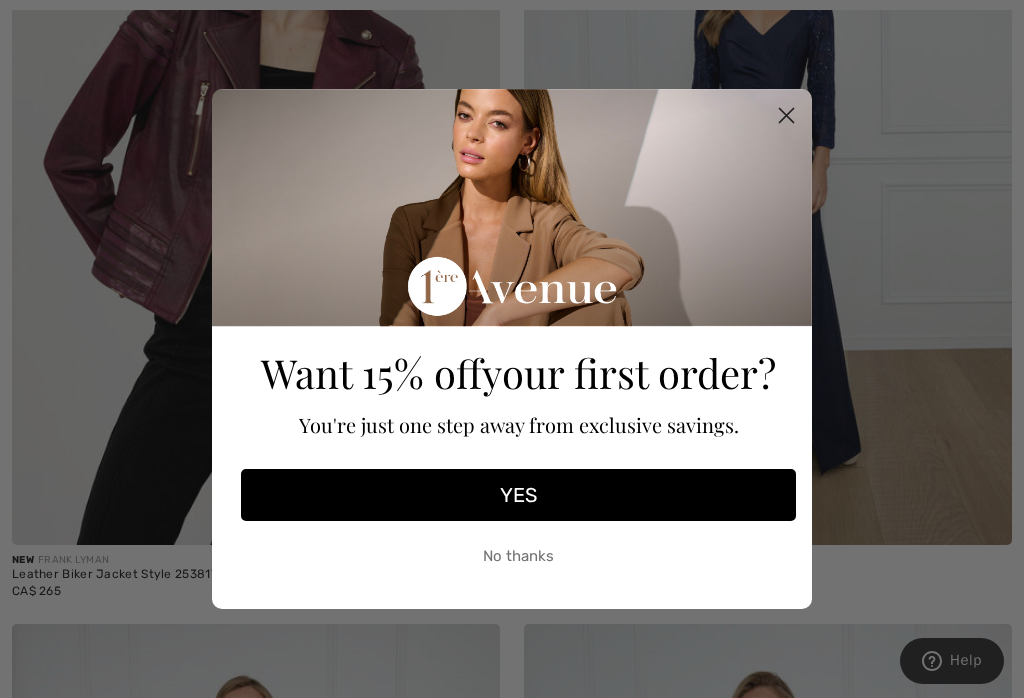 scroll, scrollTop: 583, scrollLeft: 0, axis: vertical 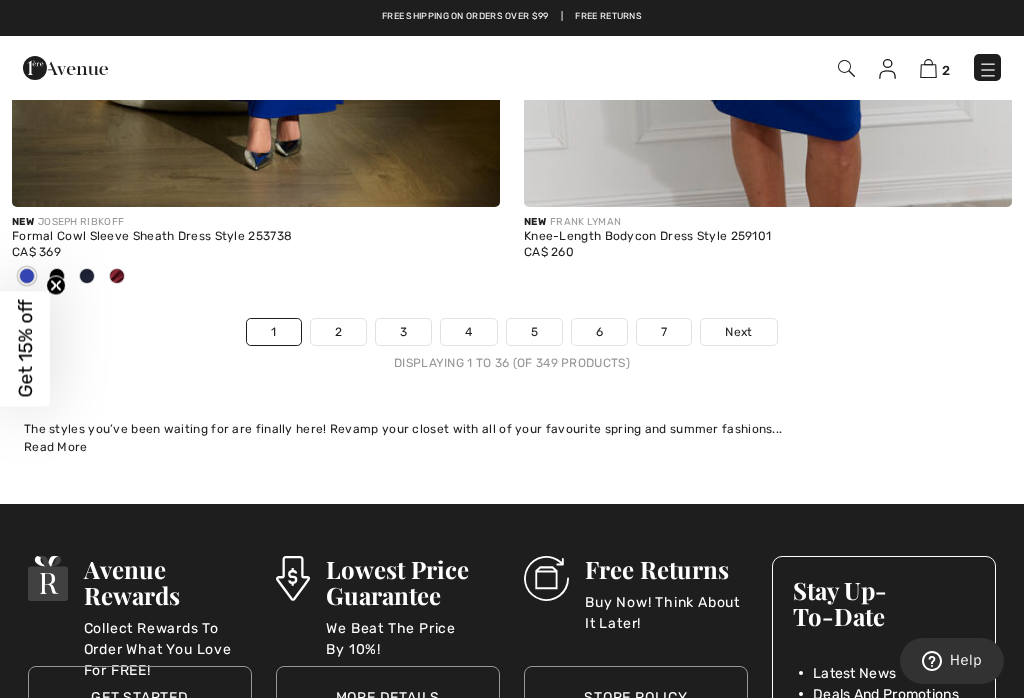click on "Next" at bounding box center [738, 332] 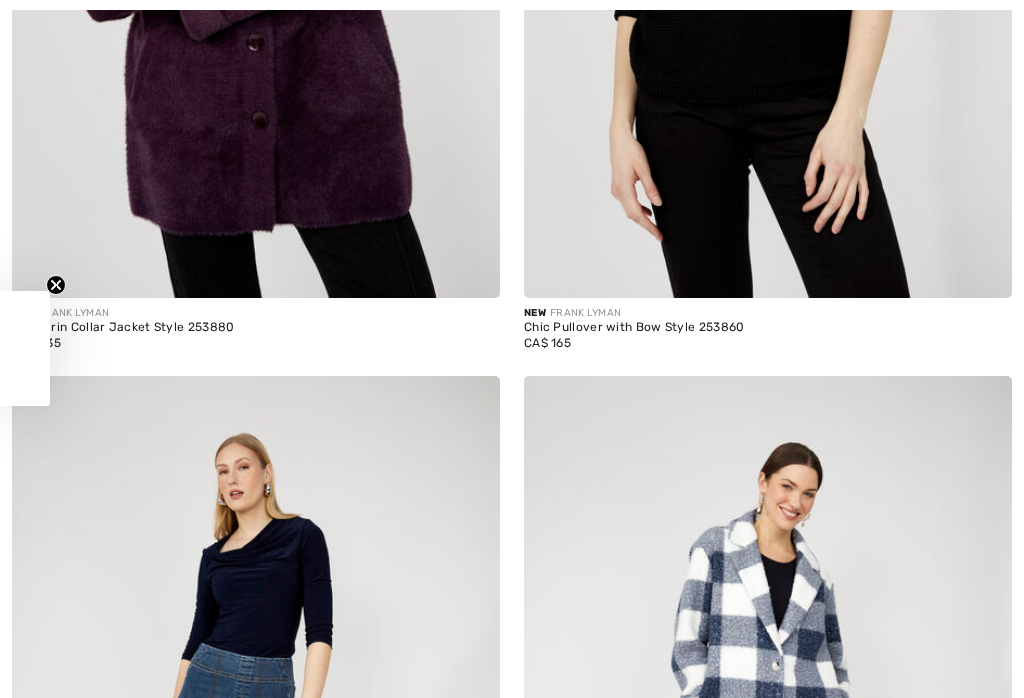 checkbox on "true" 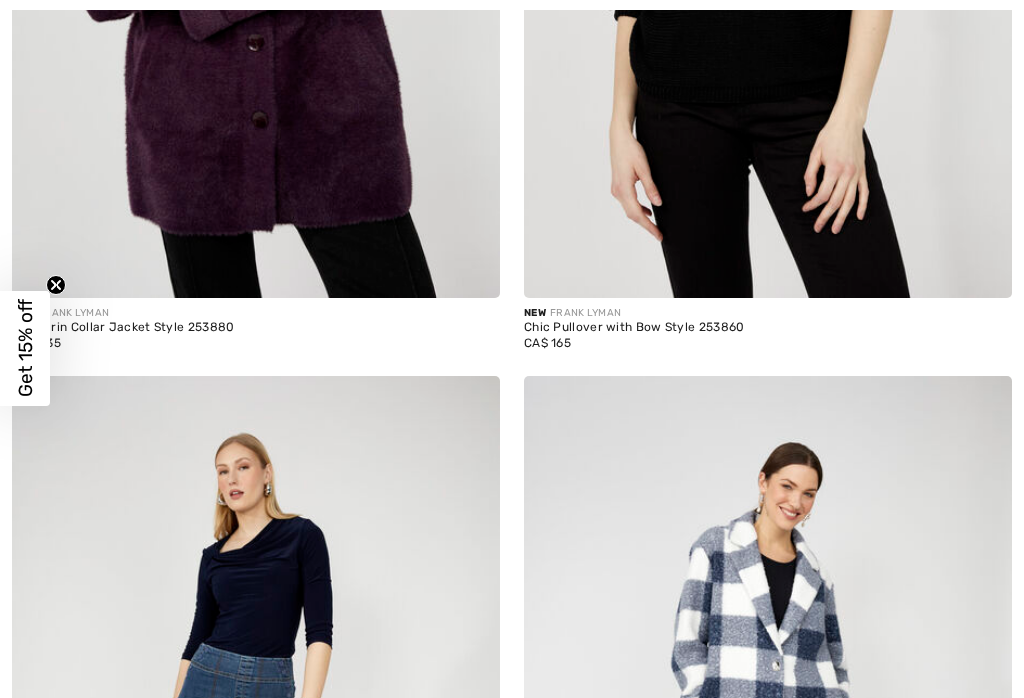 scroll, scrollTop: 1731, scrollLeft: 0, axis: vertical 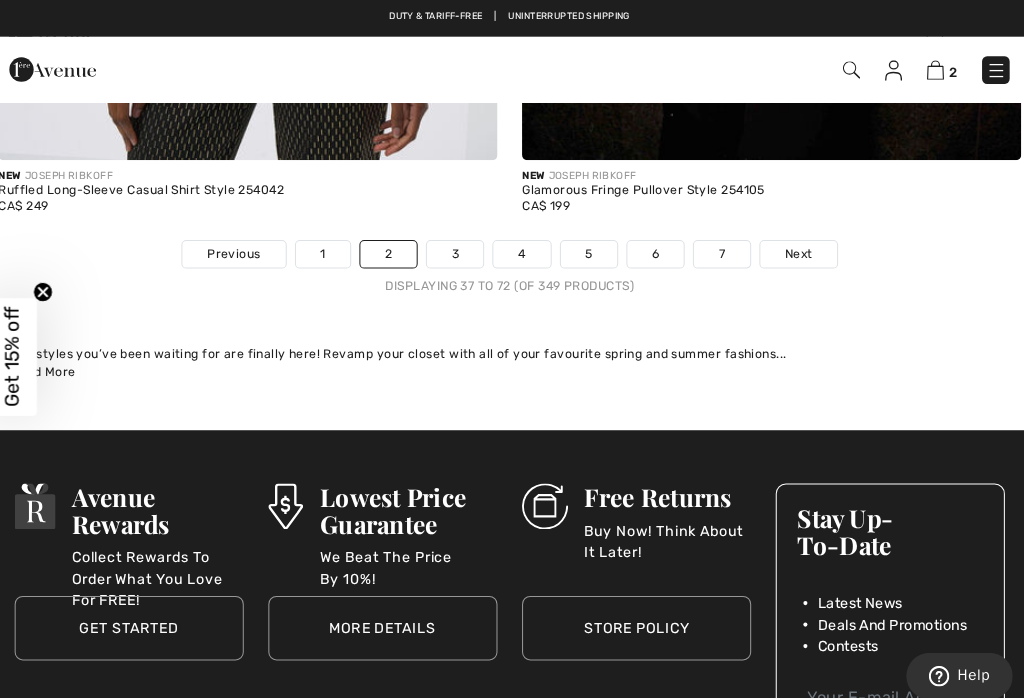 click on "Next" at bounding box center [794, 249] 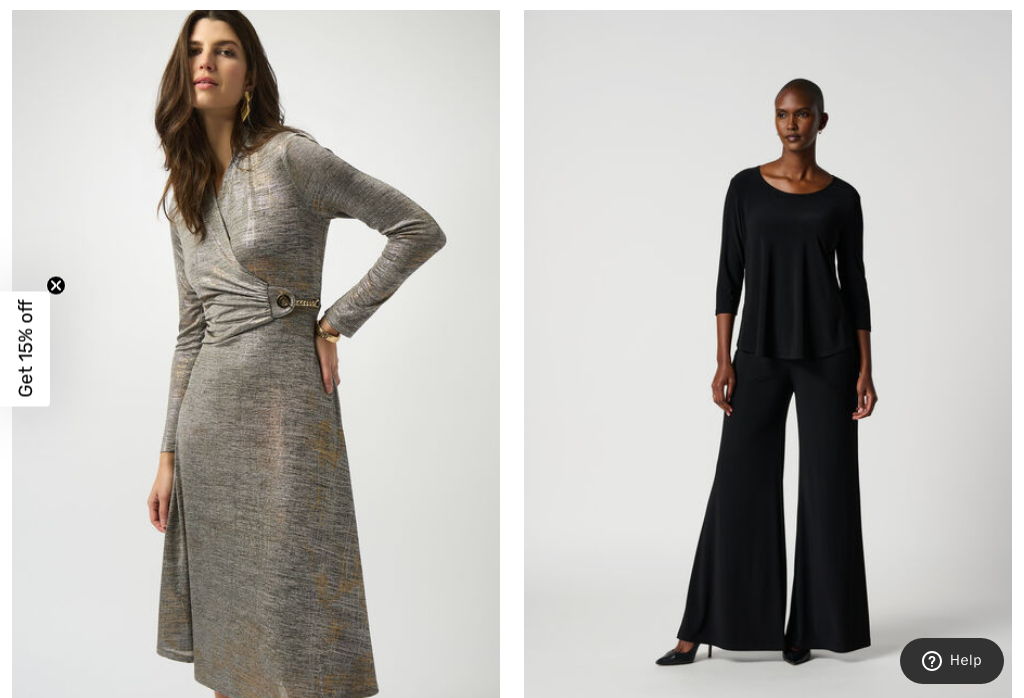 scroll, scrollTop: 2076, scrollLeft: 0, axis: vertical 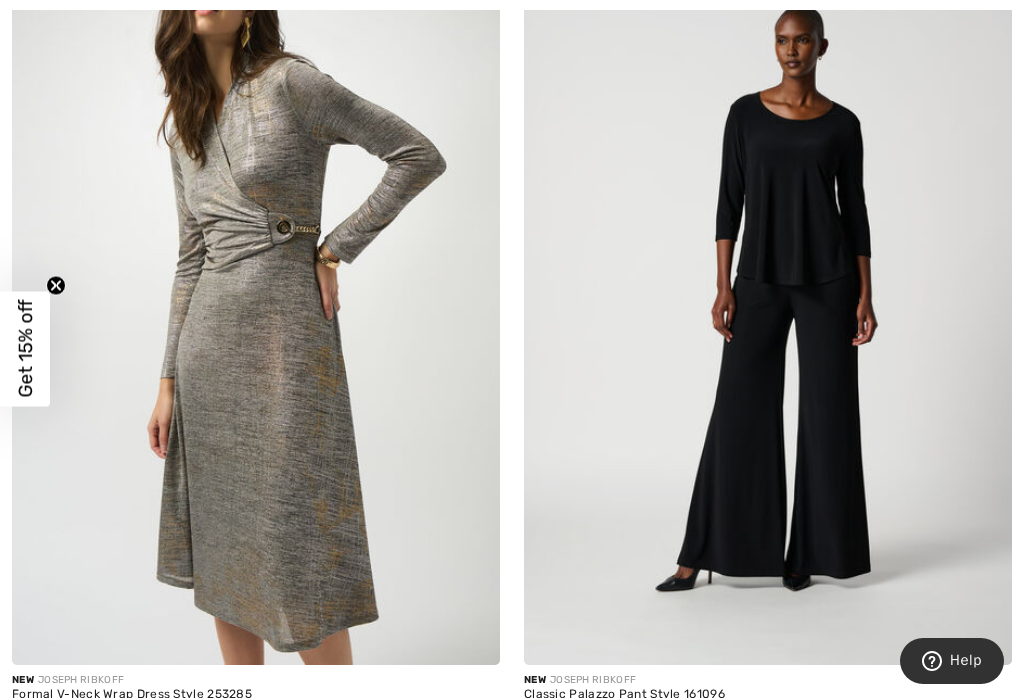 click at bounding box center (768, 299) 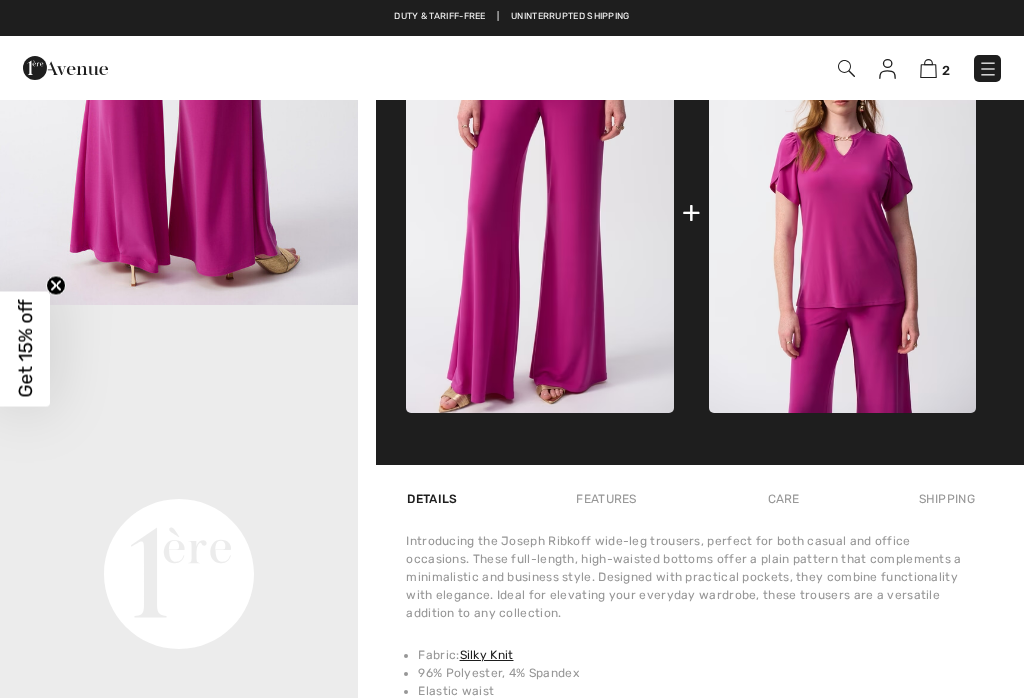 scroll, scrollTop: 1044, scrollLeft: 0, axis: vertical 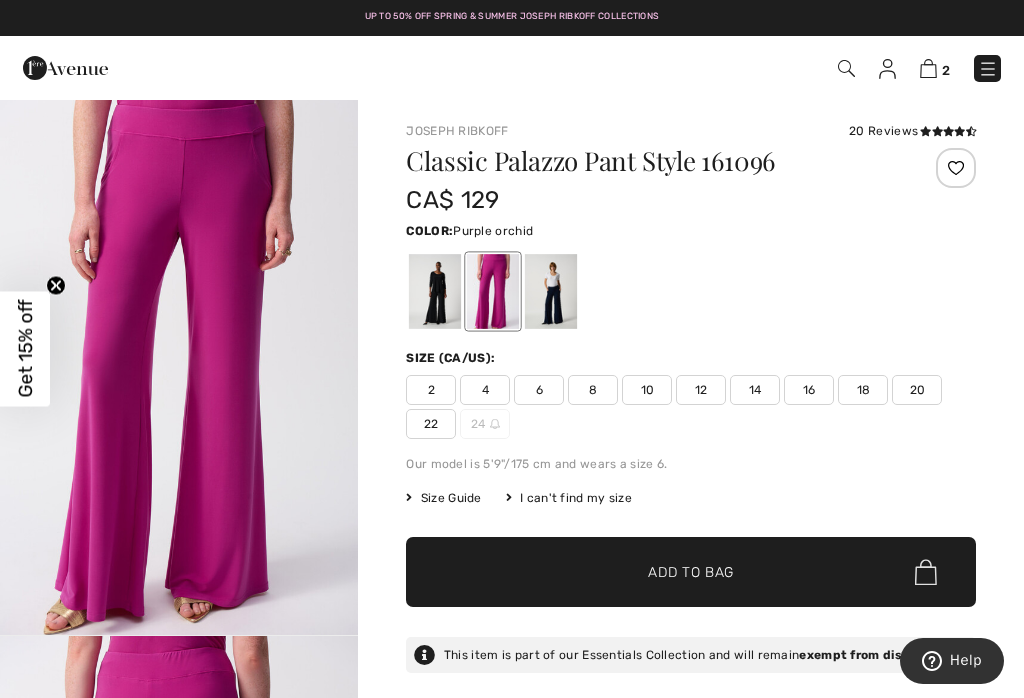 click on "Color:  Purple orchid" at bounding box center (691, 230) 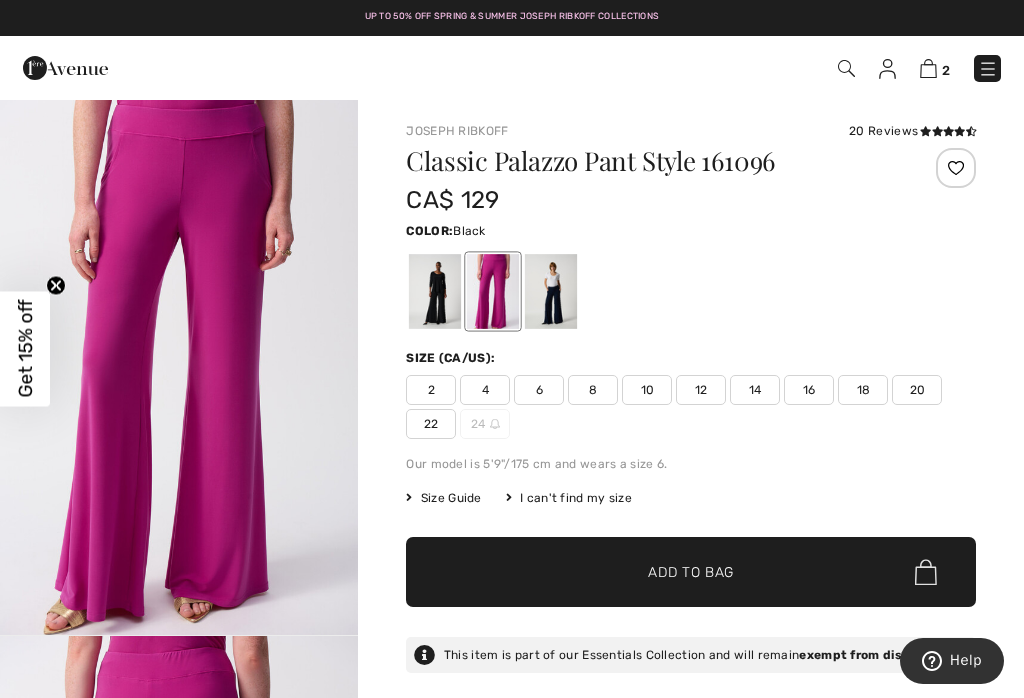 click at bounding box center (435, 291) 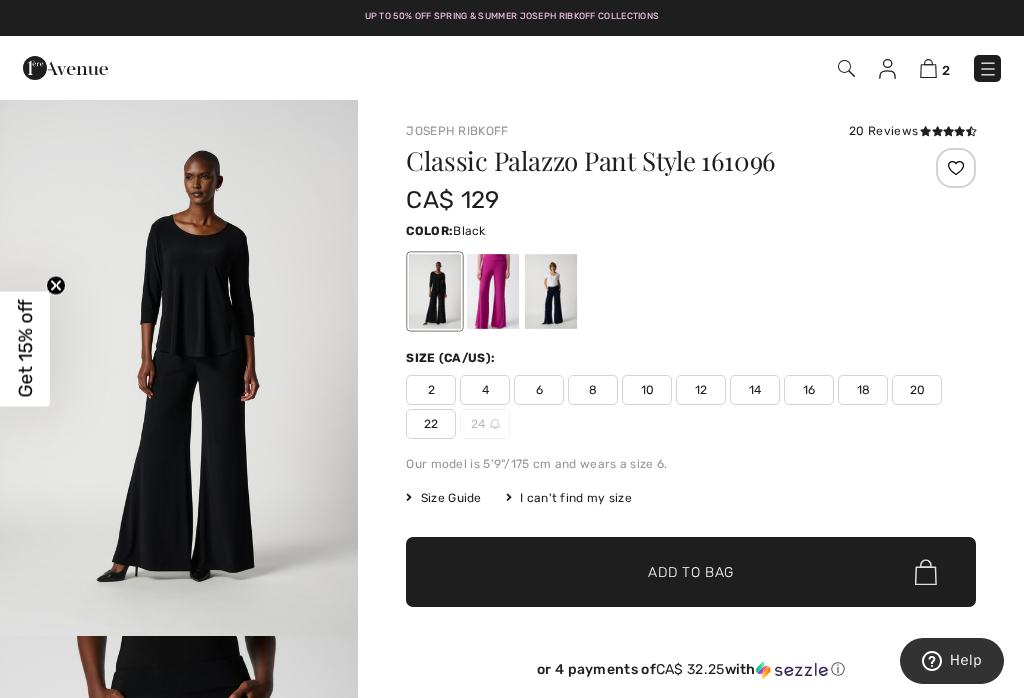 click at bounding box center [435, 291] 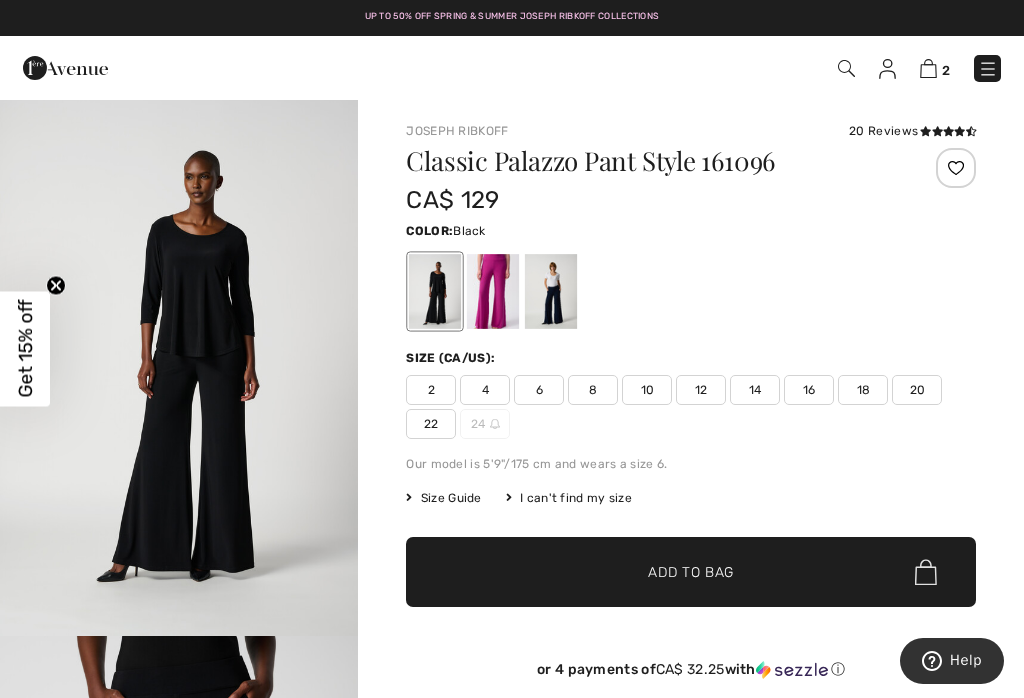 scroll, scrollTop: 260, scrollLeft: 0, axis: vertical 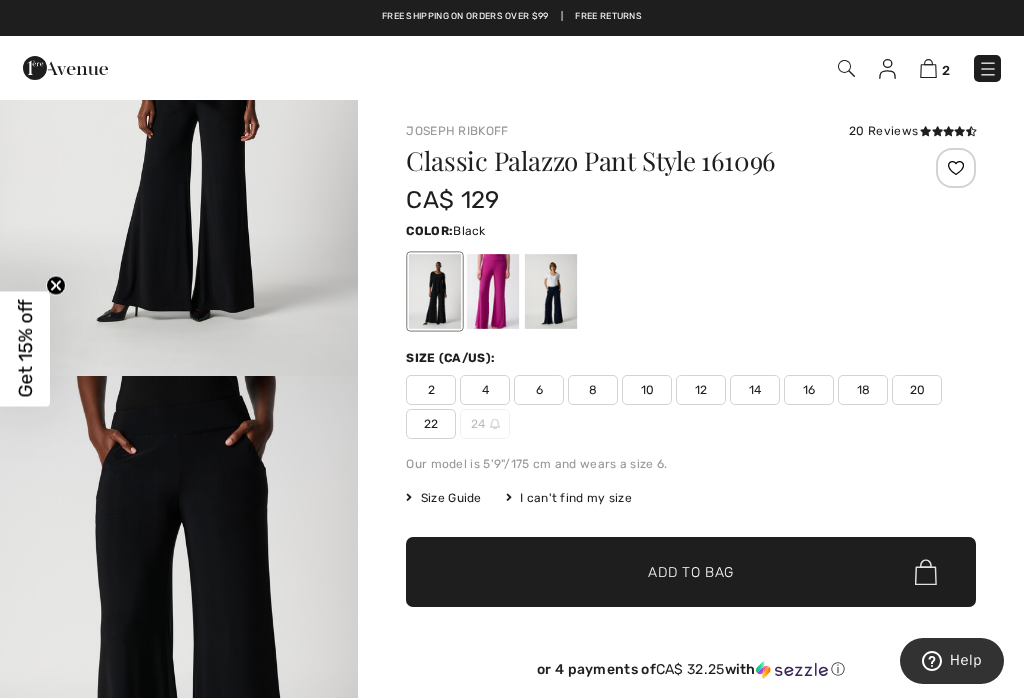 click on "Size (CA/US):" at bounding box center (691, 358) 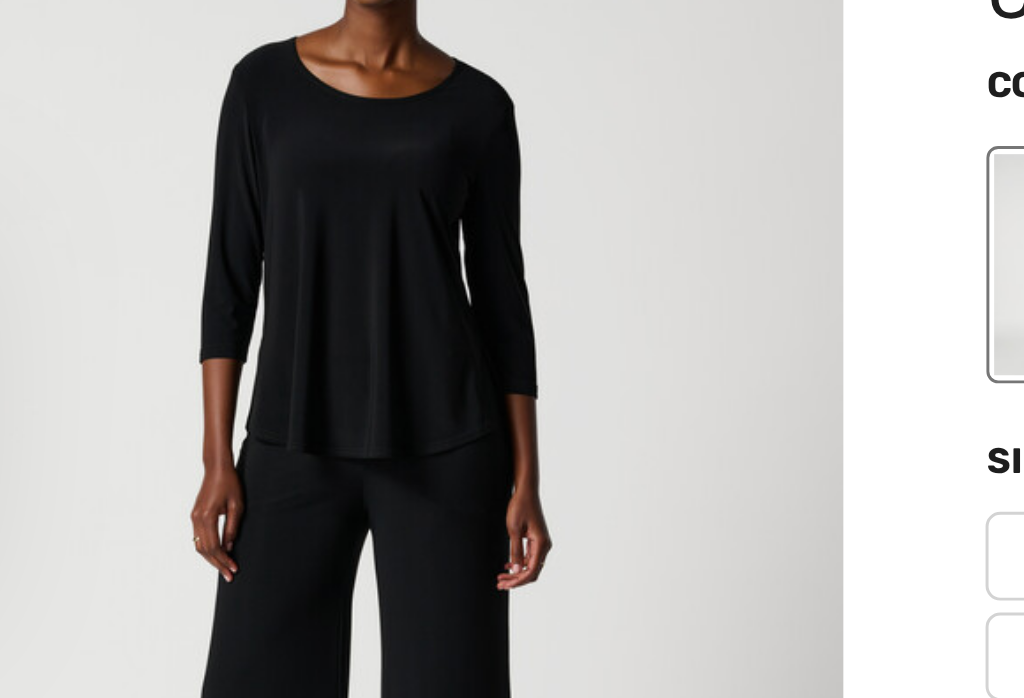 scroll, scrollTop: 11, scrollLeft: 0, axis: vertical 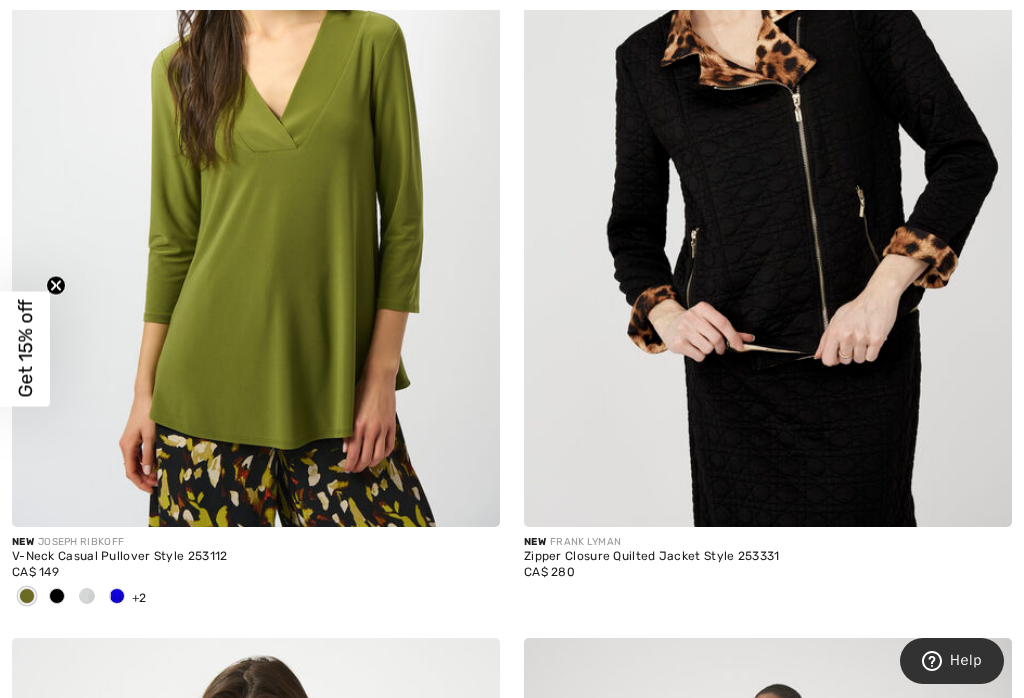 click at bounding box center (57, 596) 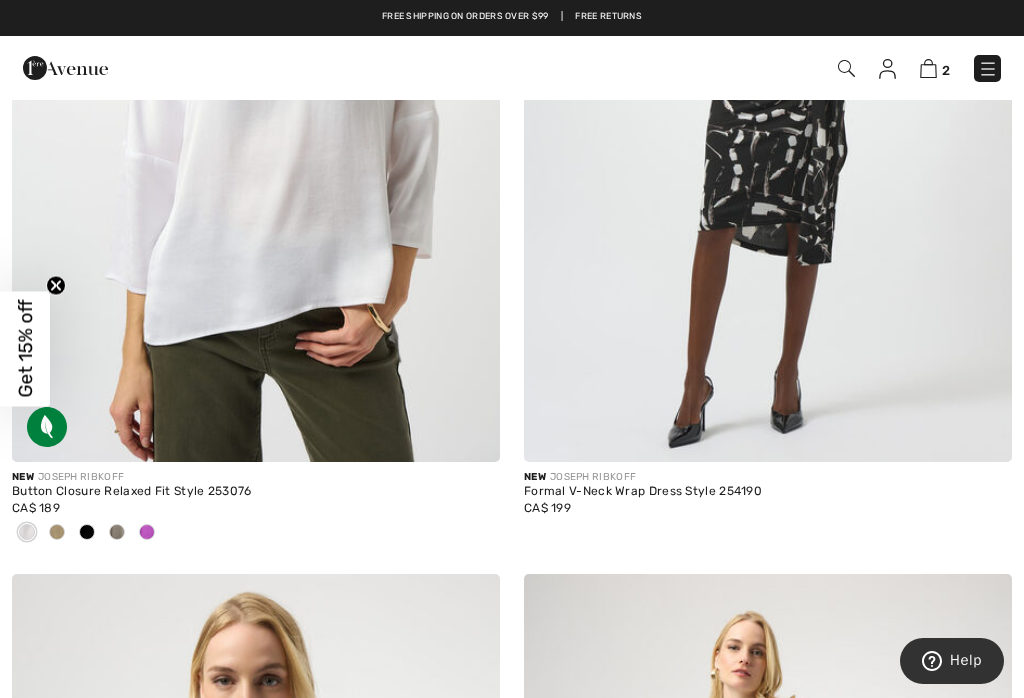 scroll, scrollTop: 12632, scrollLeft: 0, axis: vertical 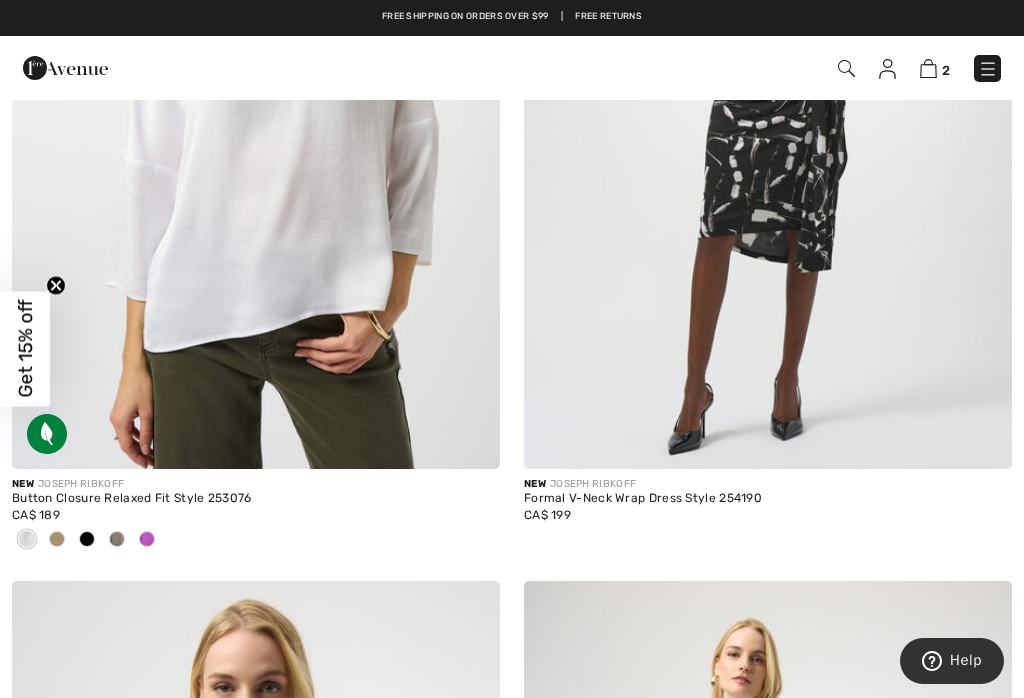 click at bounding box center [87, 540] 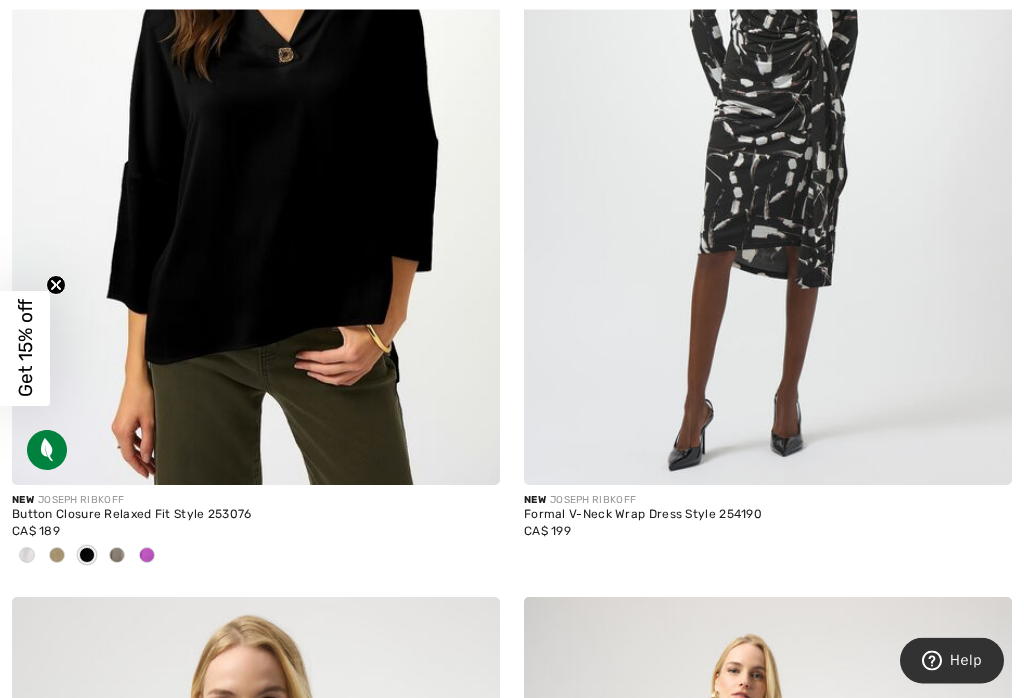 scroll, scrollTop: 12616, scrollLeft: 0, axis: vertical 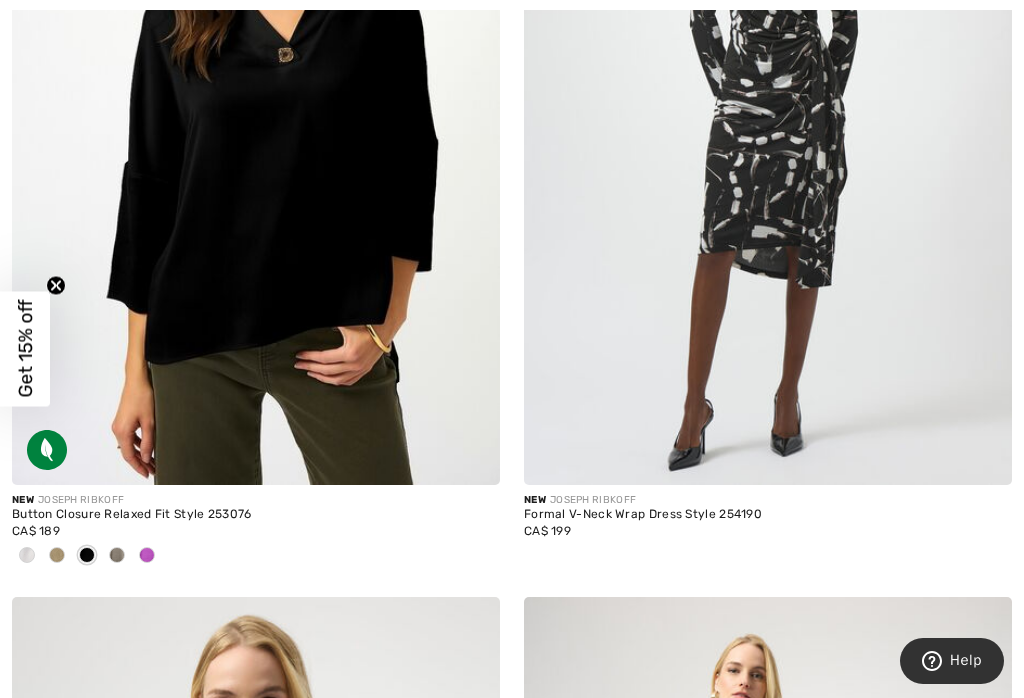 click at bounding box center (147, 555) 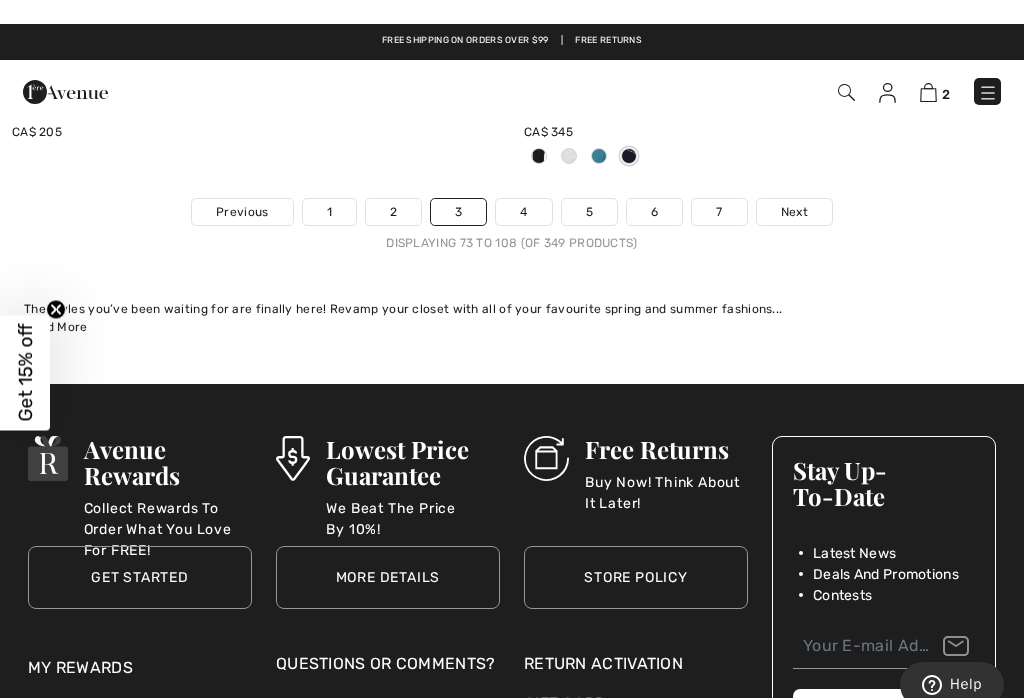 scroll, scrollTop: 15345, scrollLeft: 0, axis: vertical 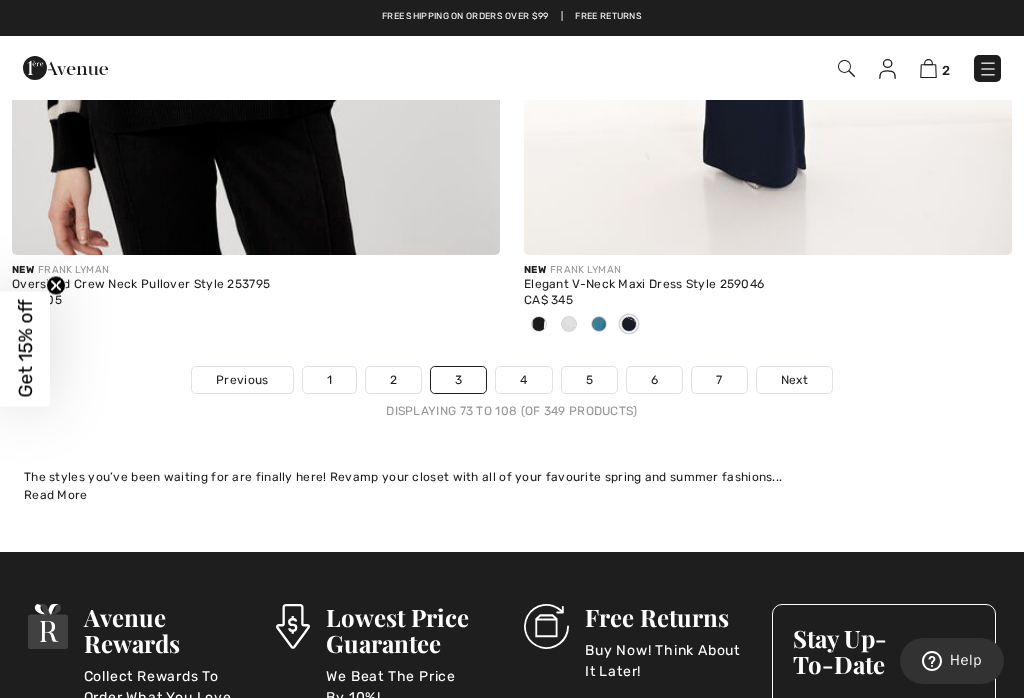click on "4" at bounding box center (523, 380) 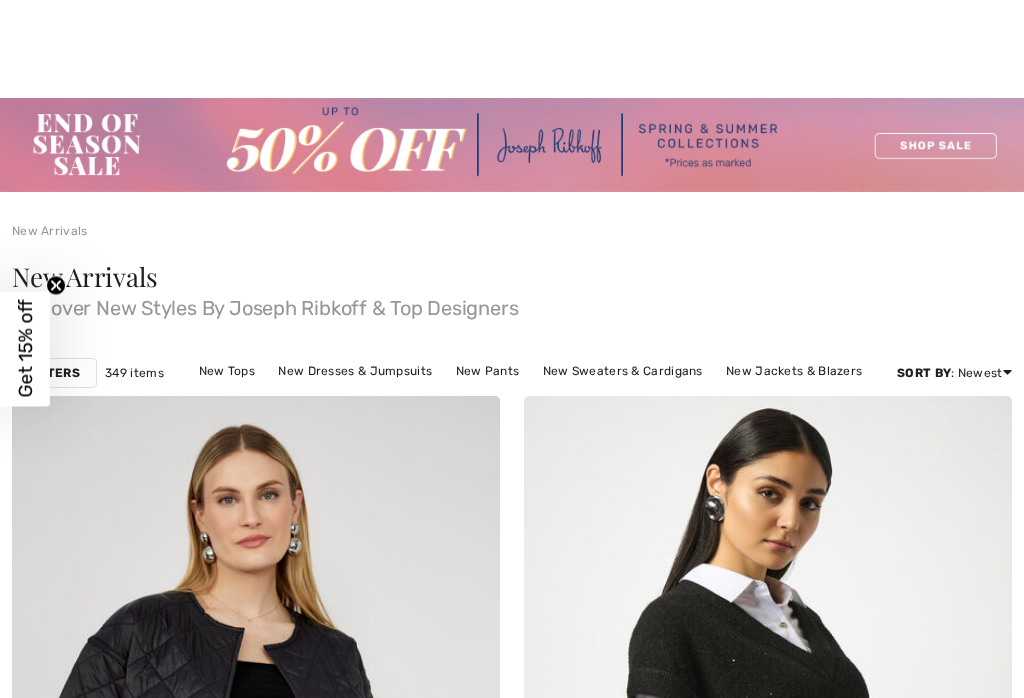 scroll, scrollTop: 1181, scrollLeft: 0, axis: vertical 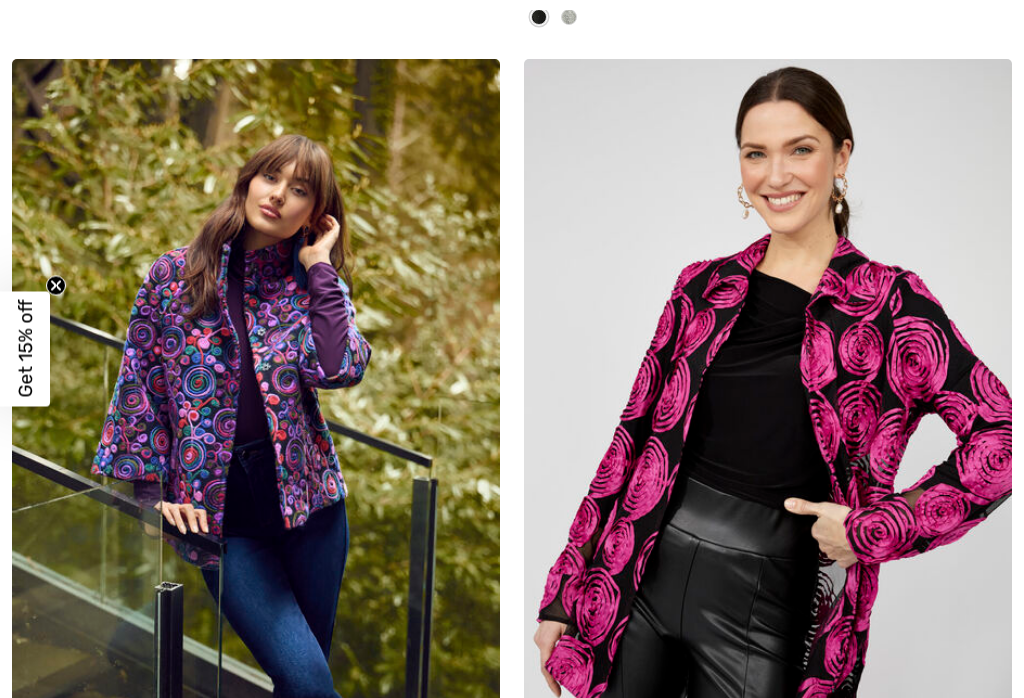 checkbox on "true" 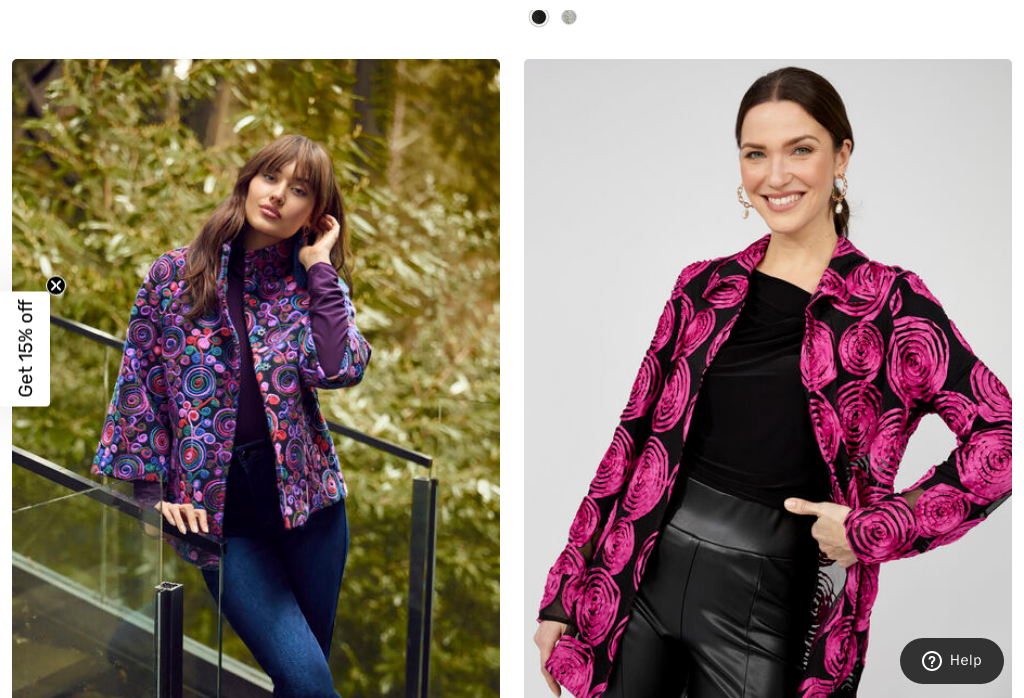 scroll, scrollTop: 1254, scrollLeft: 0, axis: vertical 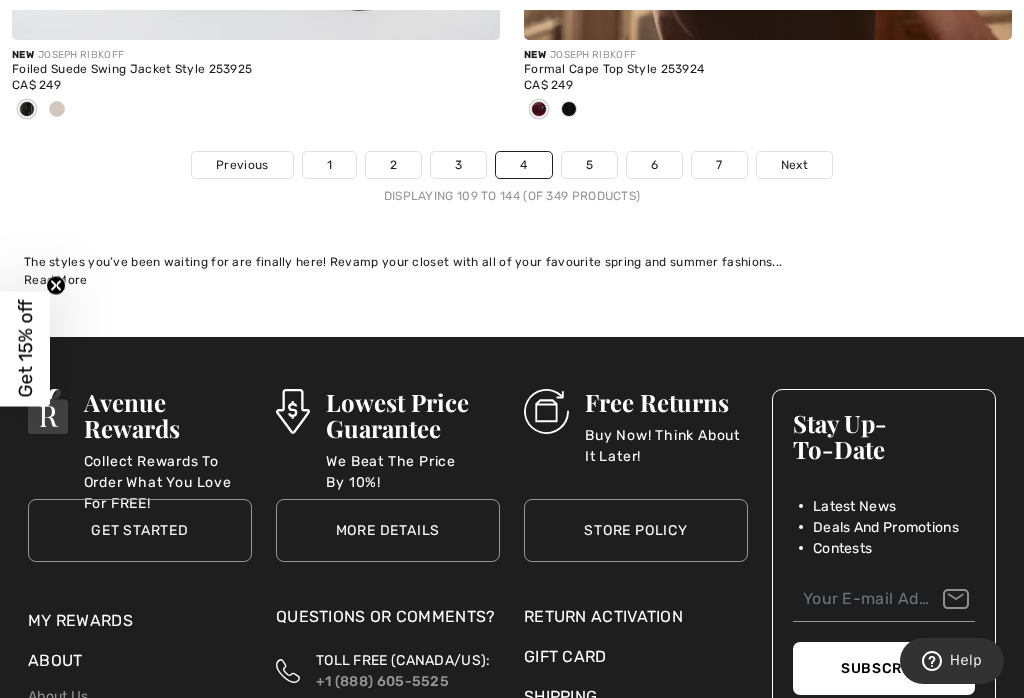 click on "Next" at bounding box center [794, 165] 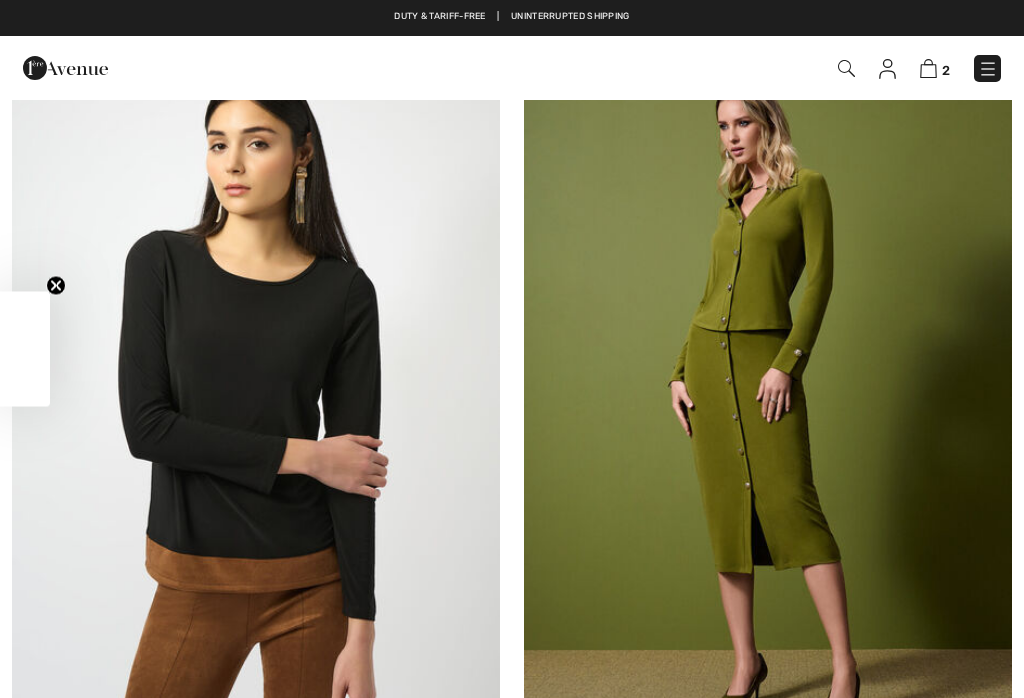 checkbox on "true" 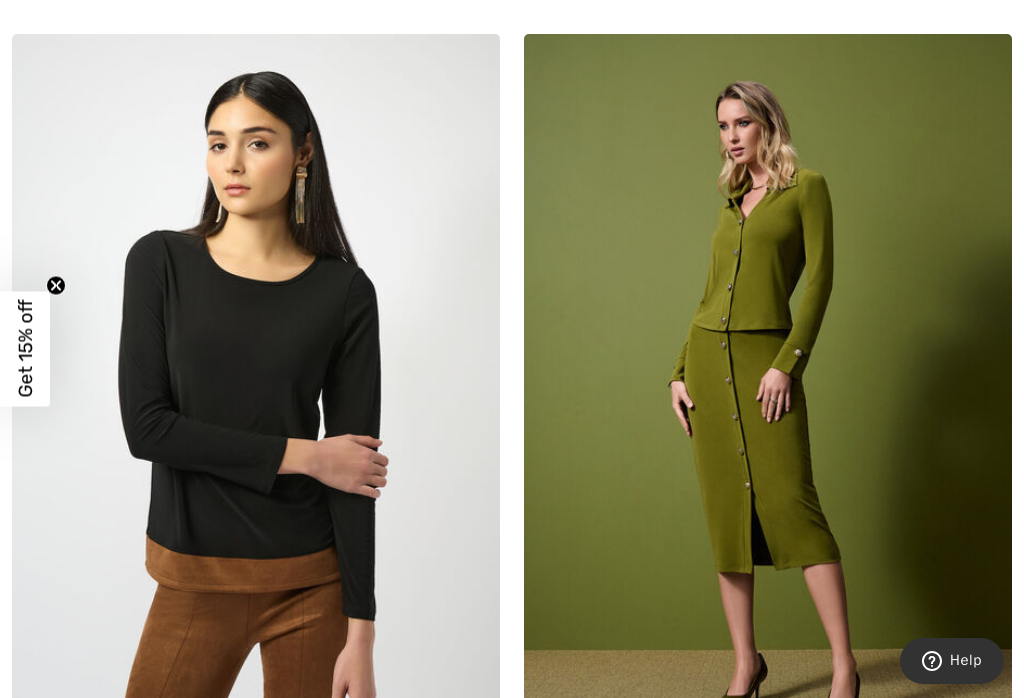 scroll, scrollTop: 0, scrollLeft: 0, axis: both 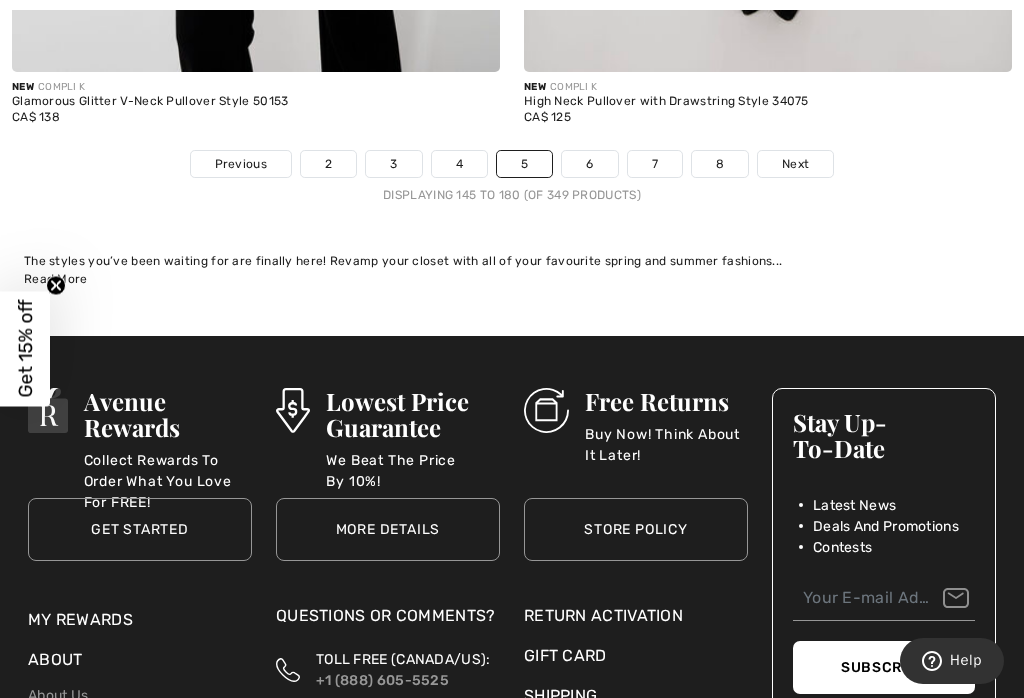 click on "Next" at bounding box center [795, 164] 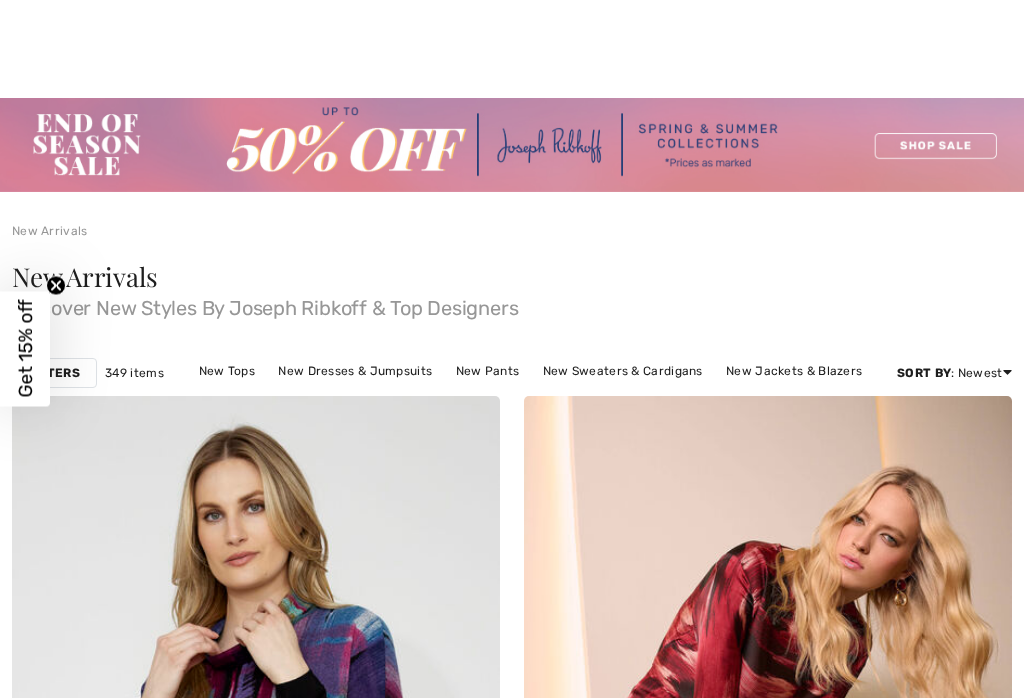 checkbox on "true" 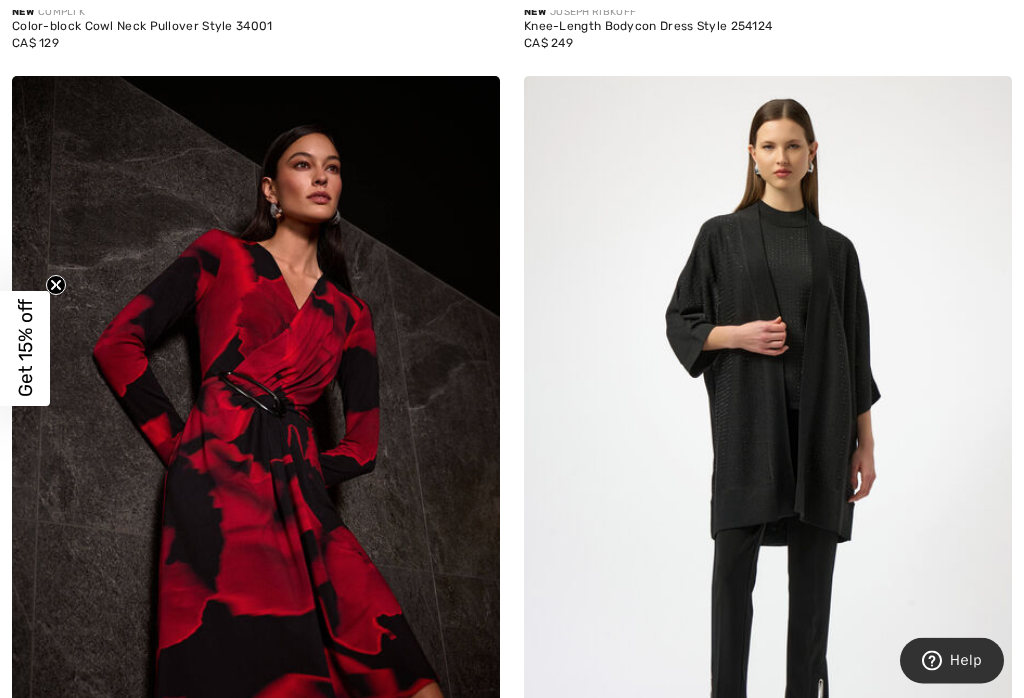 scroll, scrollTop: 0, scrollLeft: 0, axis: both 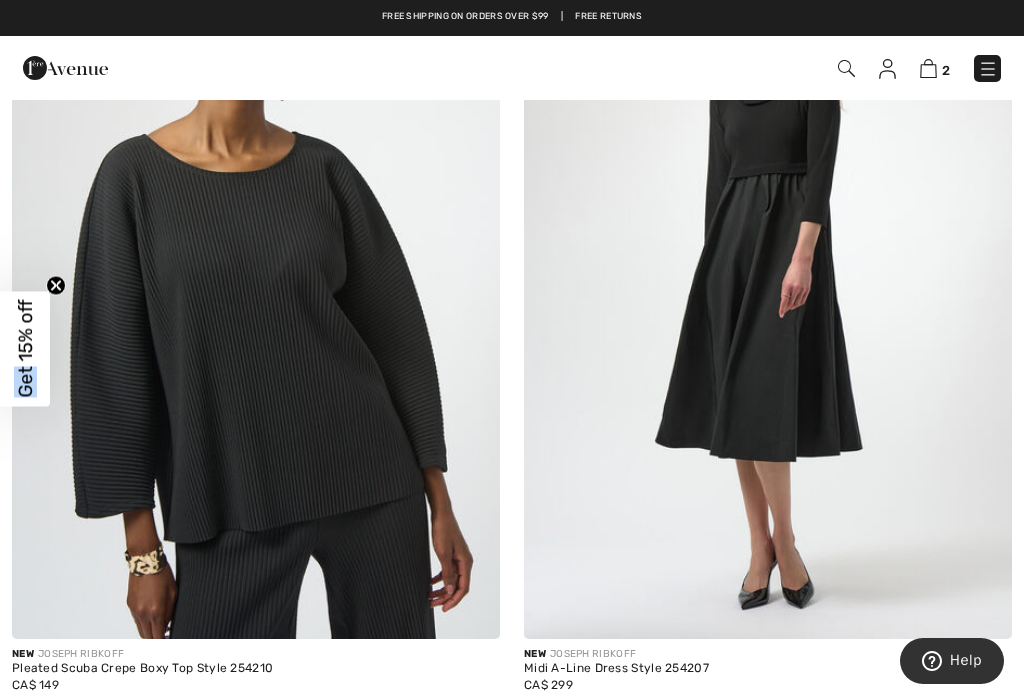 click at bounding box center [256, 273] 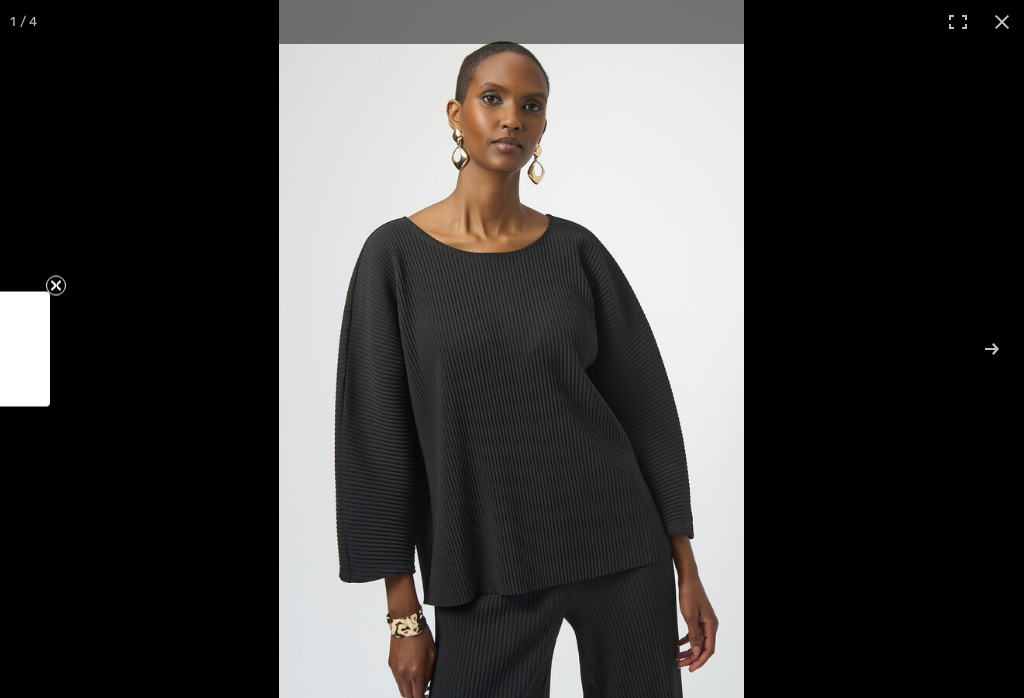 checkbox on "true" 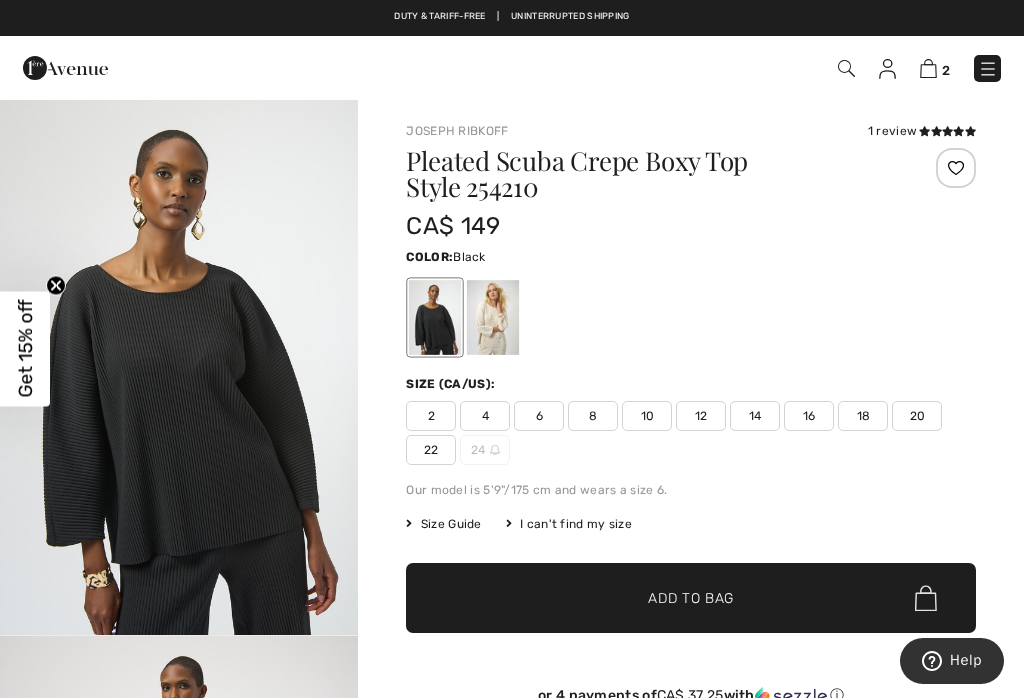 scroll, scrollTop: 0, scrollLeft: 0, axis: both 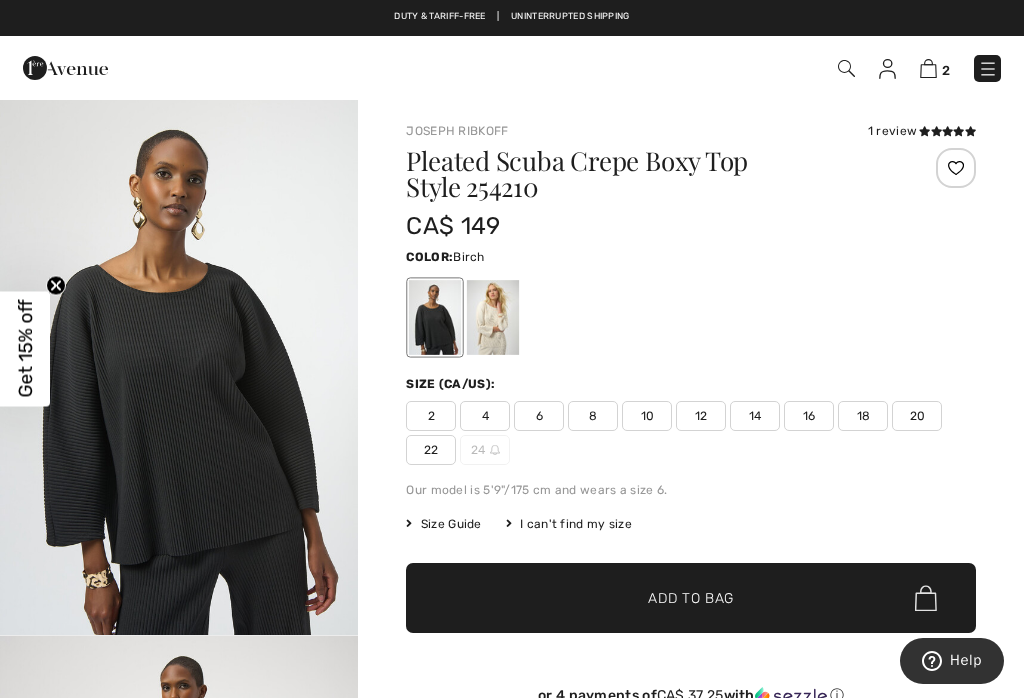 click at bounding box center [493, 317] 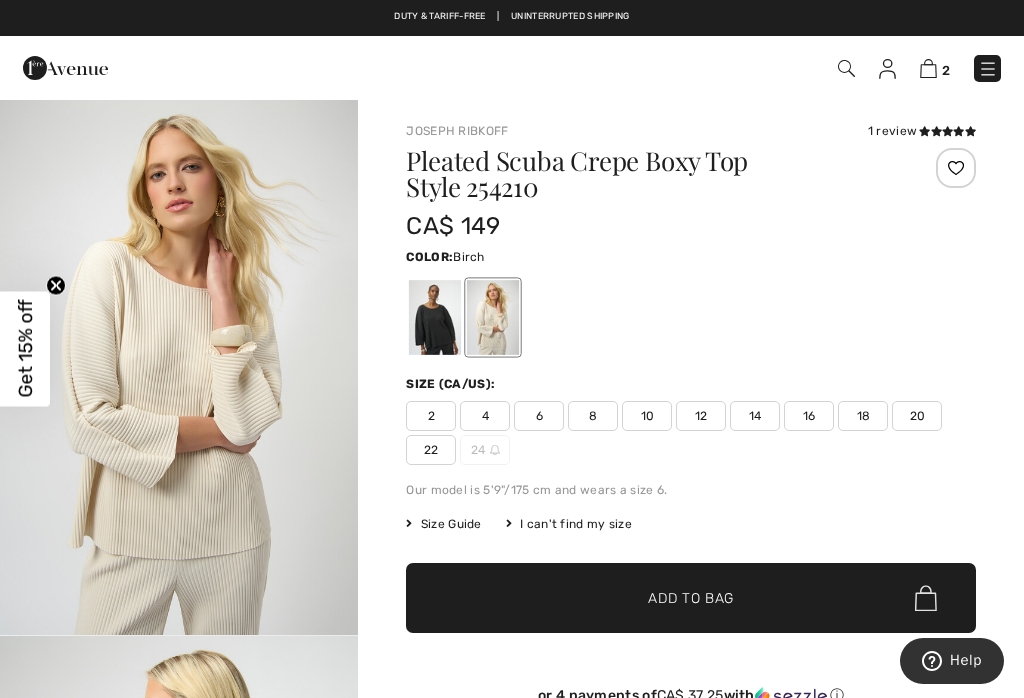 click at bounding box center (493, 317) 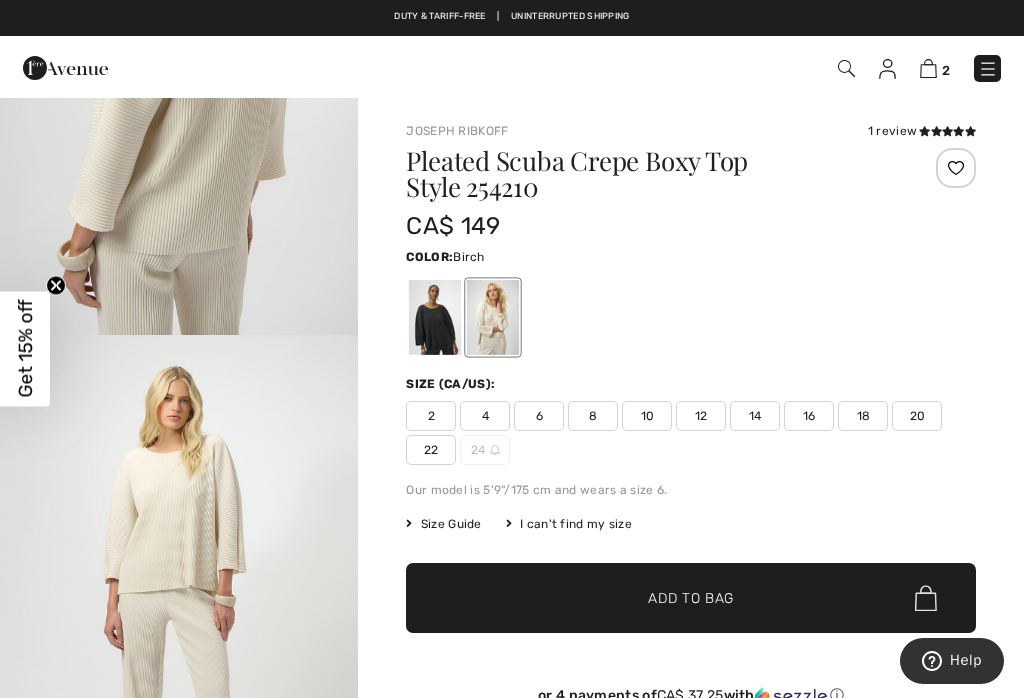 click on "Get 15% off" at bounding box center [25, 349] 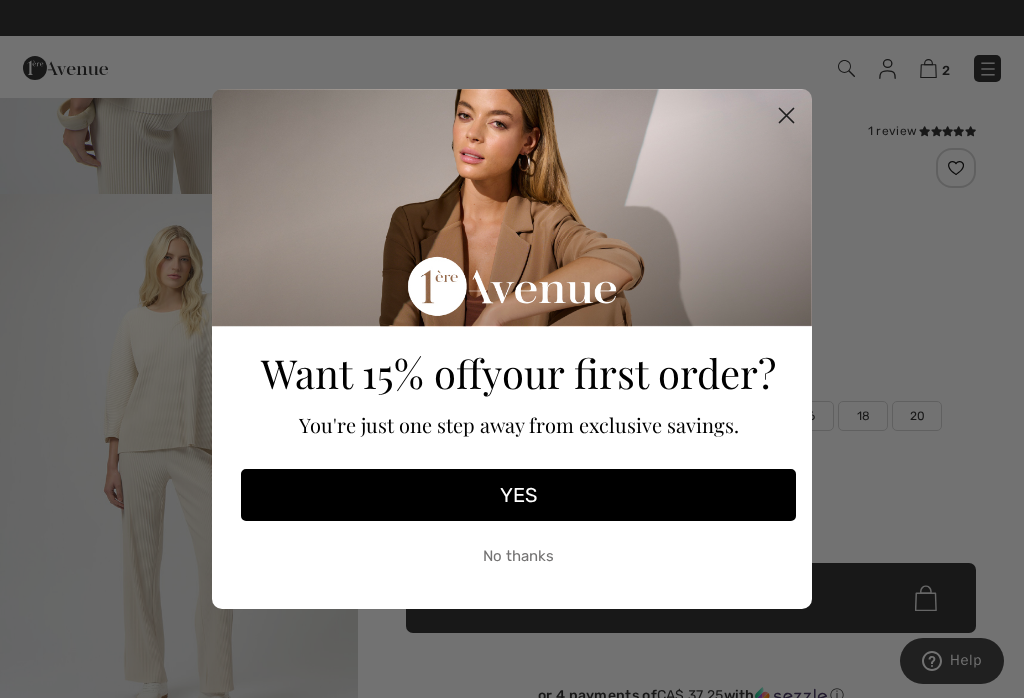 scroll, scrollTop: 998, scrollLeft: 0, axis: vertical 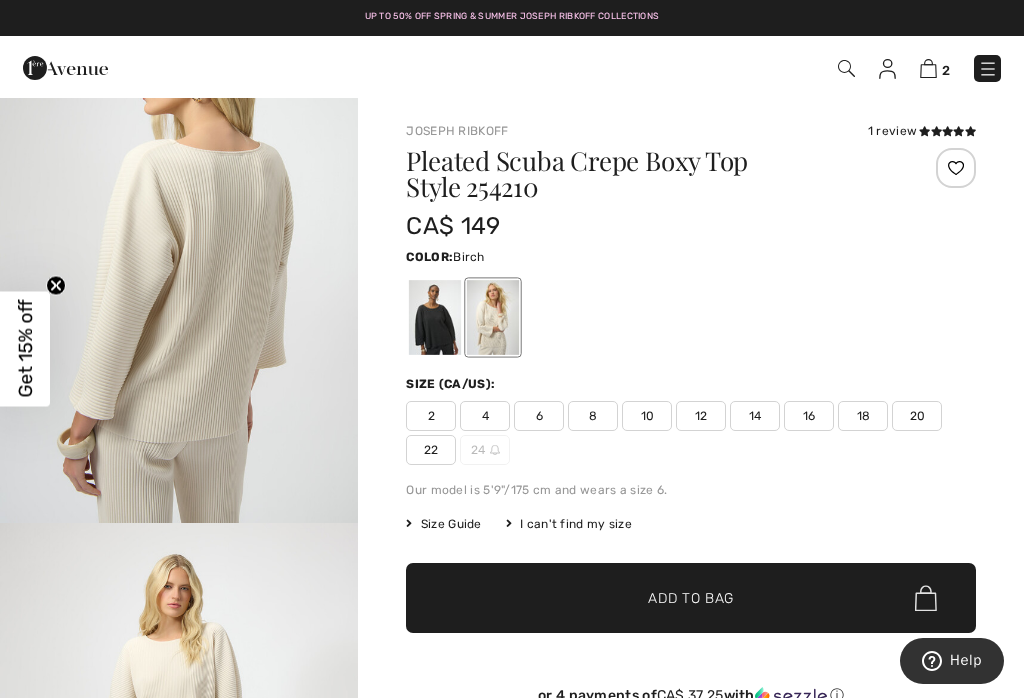 click at bounding box center (435, 317) 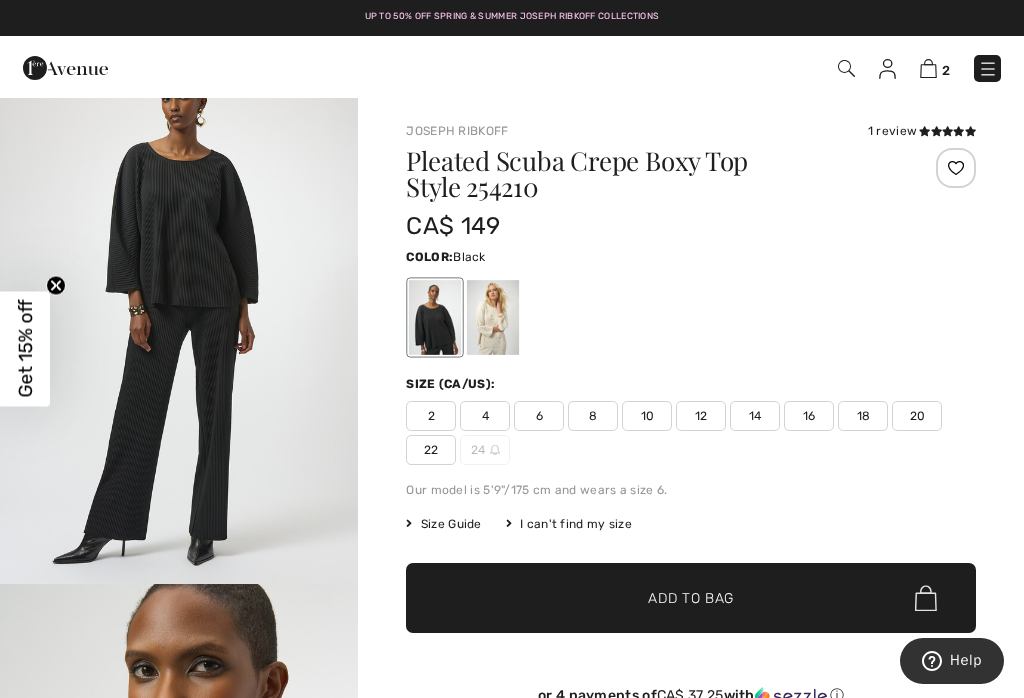 click at bounding box center [435, 317] 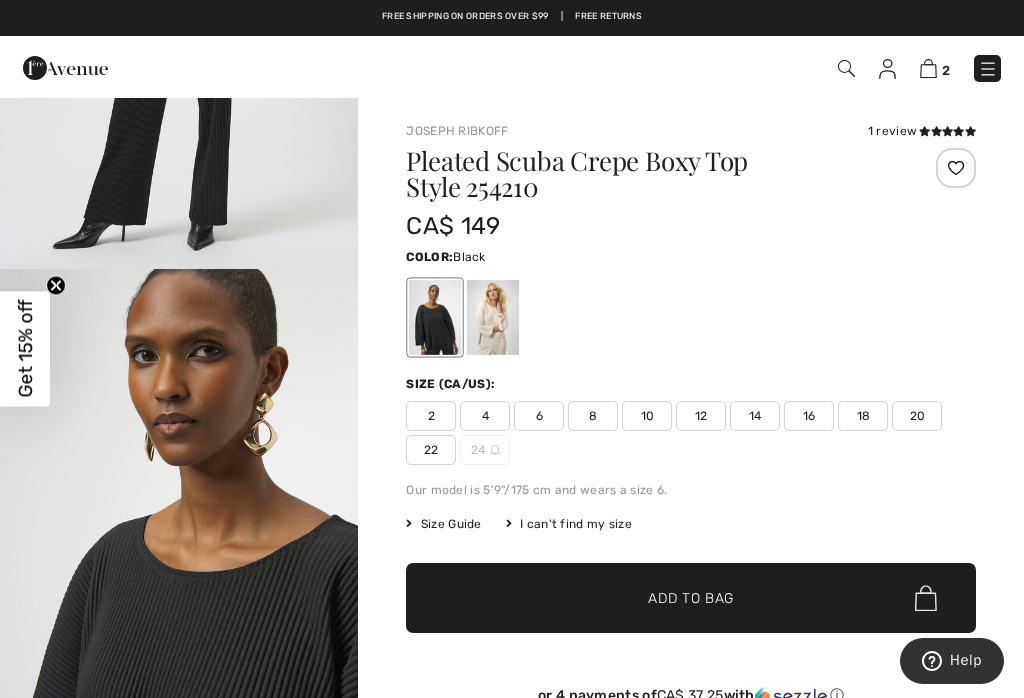 scroll, scrollTop: 999, scrollLeft: 0, axis: vertical 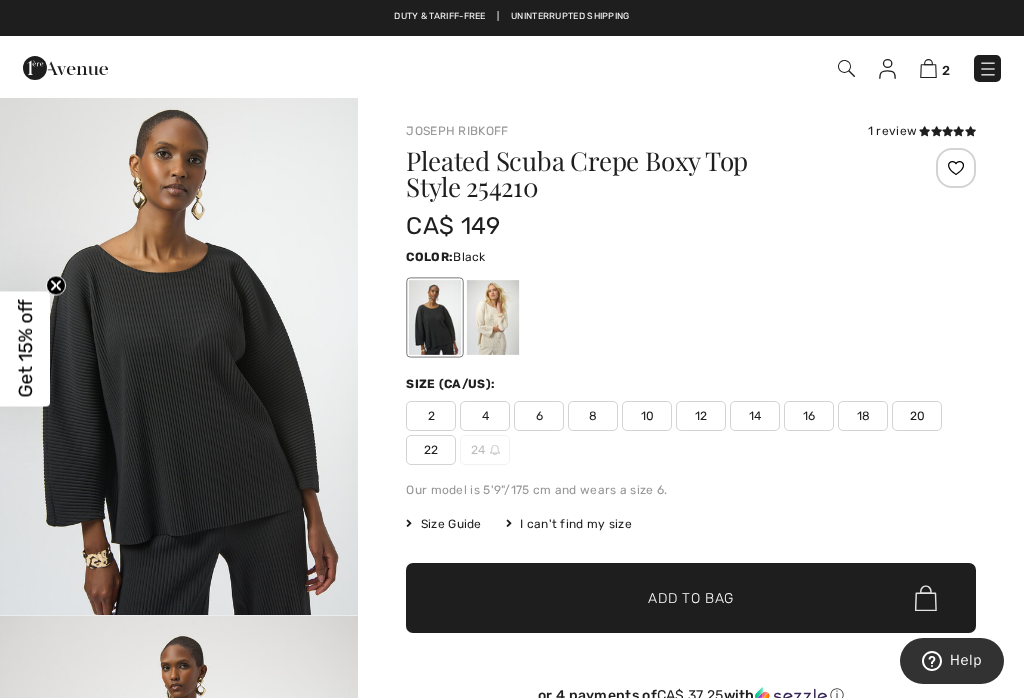click at bounding box center (493, 317) 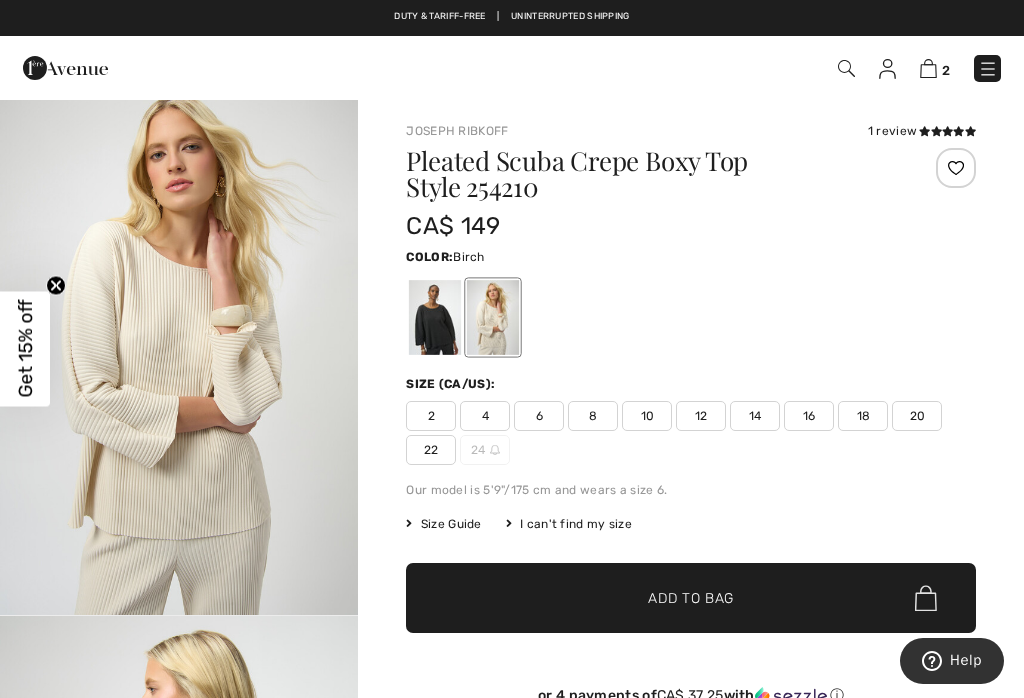 scroll, scrollTop: 0, scrollLeft: 0, axis: both 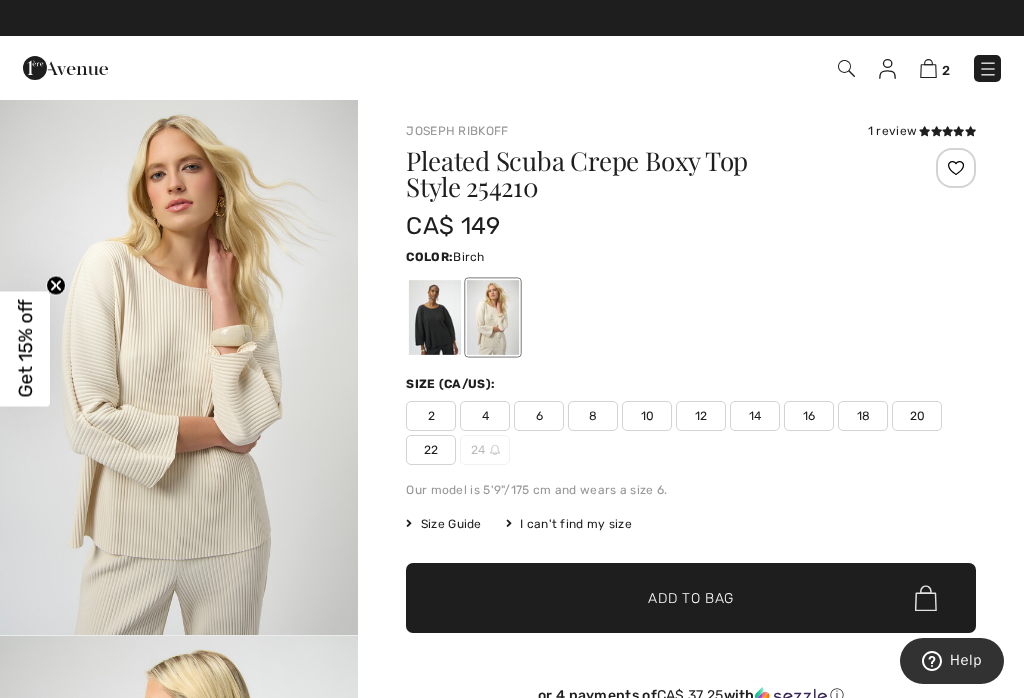 click on "12" at bounding box center [701, 416] 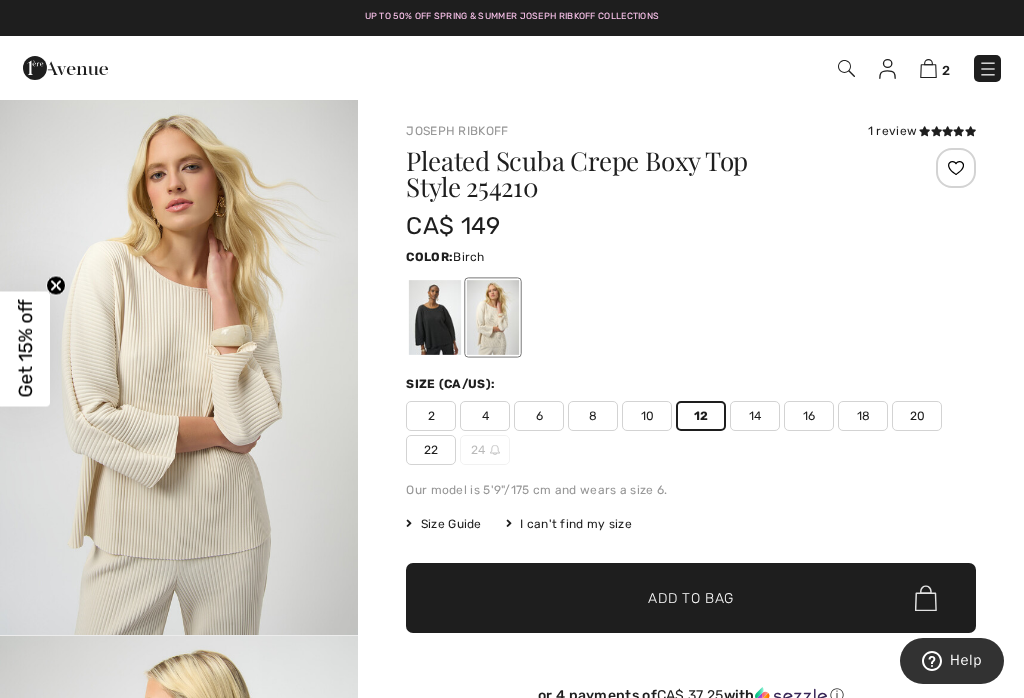 click on "✔ Added to Bag
Add to Bag" at bounding box center [691, 598] 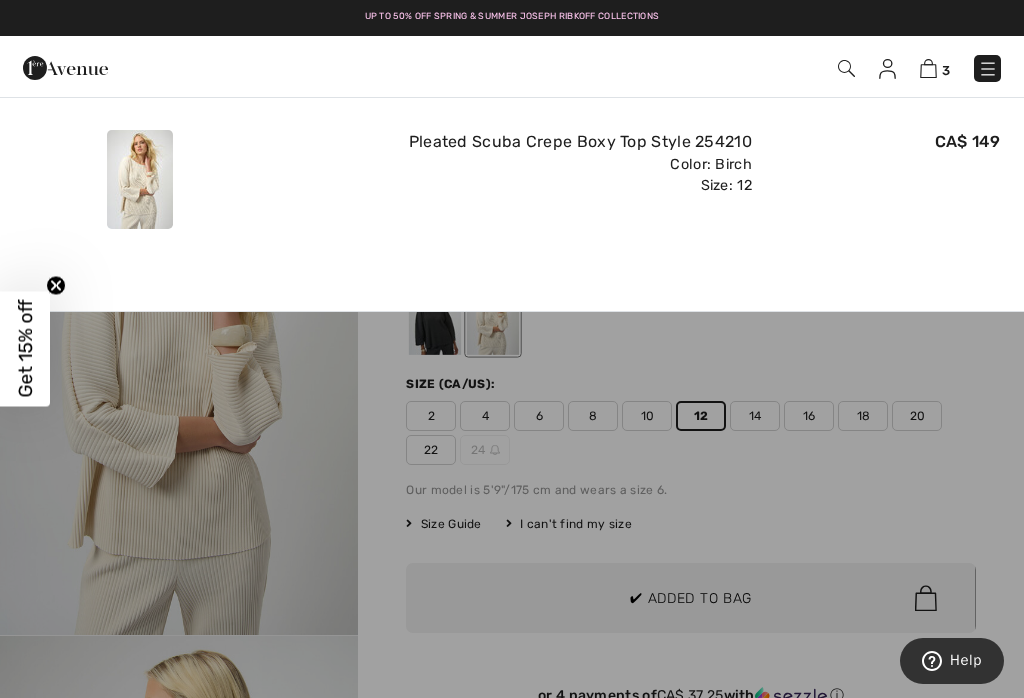scroll, scrollTop: 0, scrollLeft: 0, axis: both 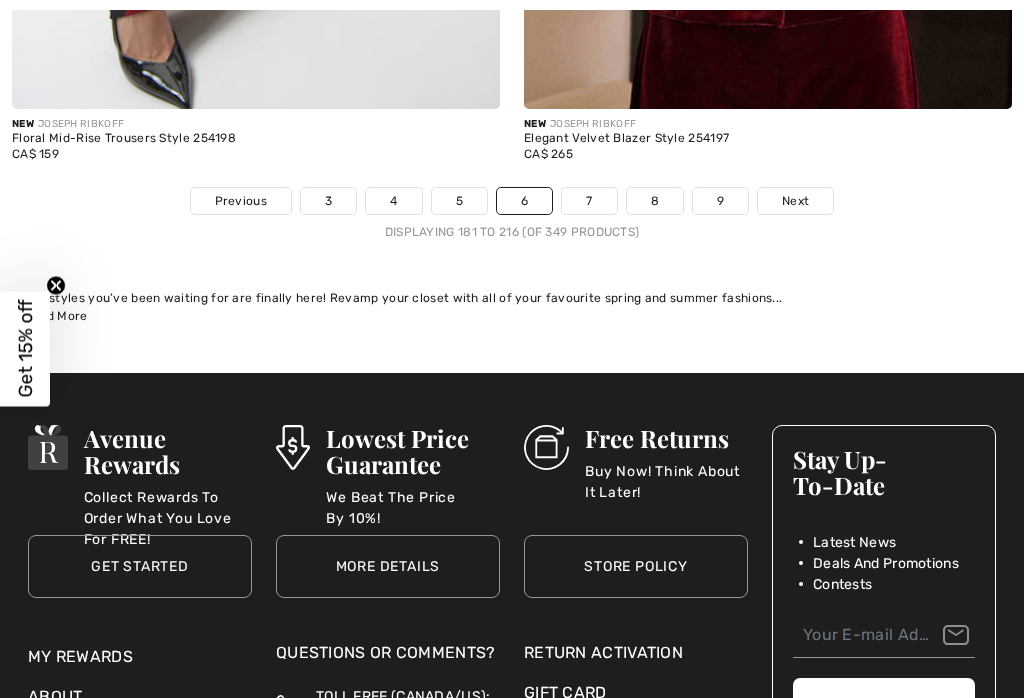 checkbox on "true" 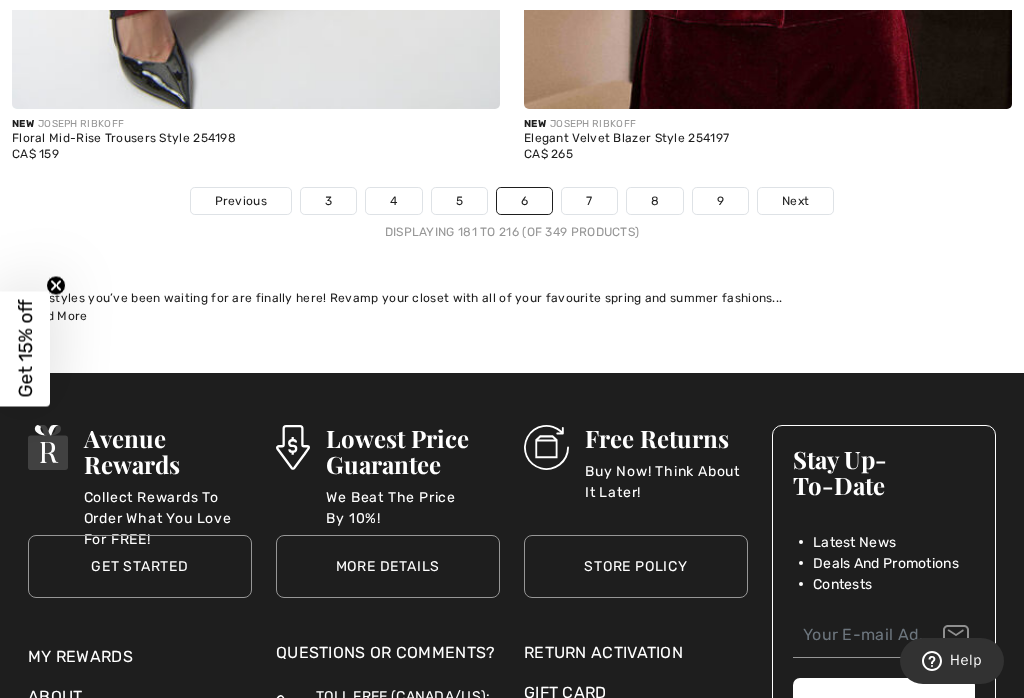 scroll, scrollTop: 15458, scrollLeft: 0, axis: vertical 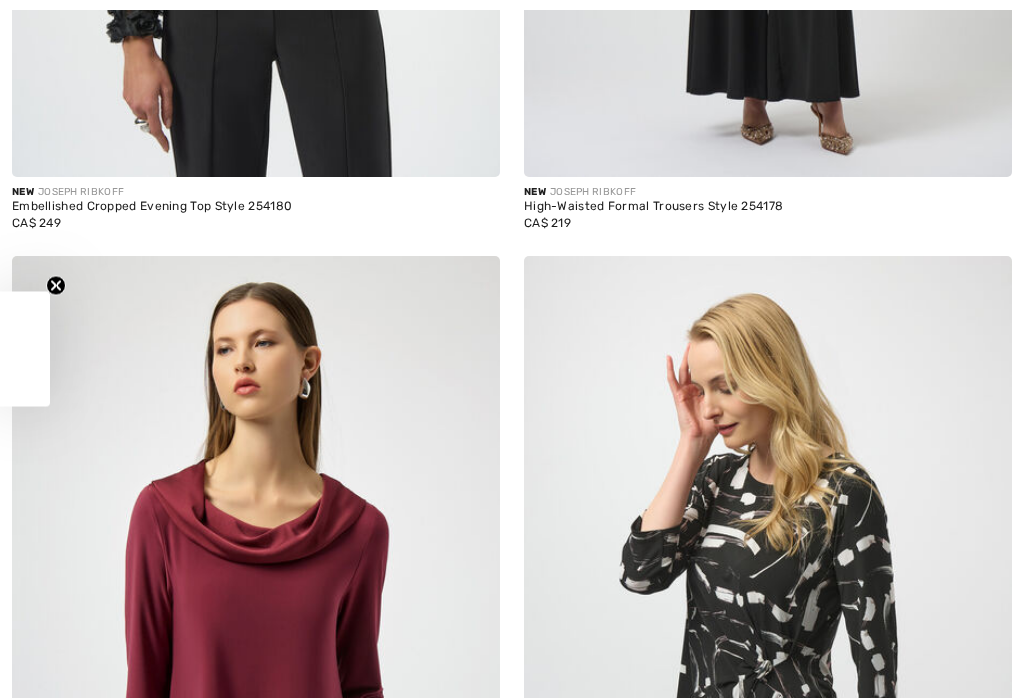 checkbox on "true" 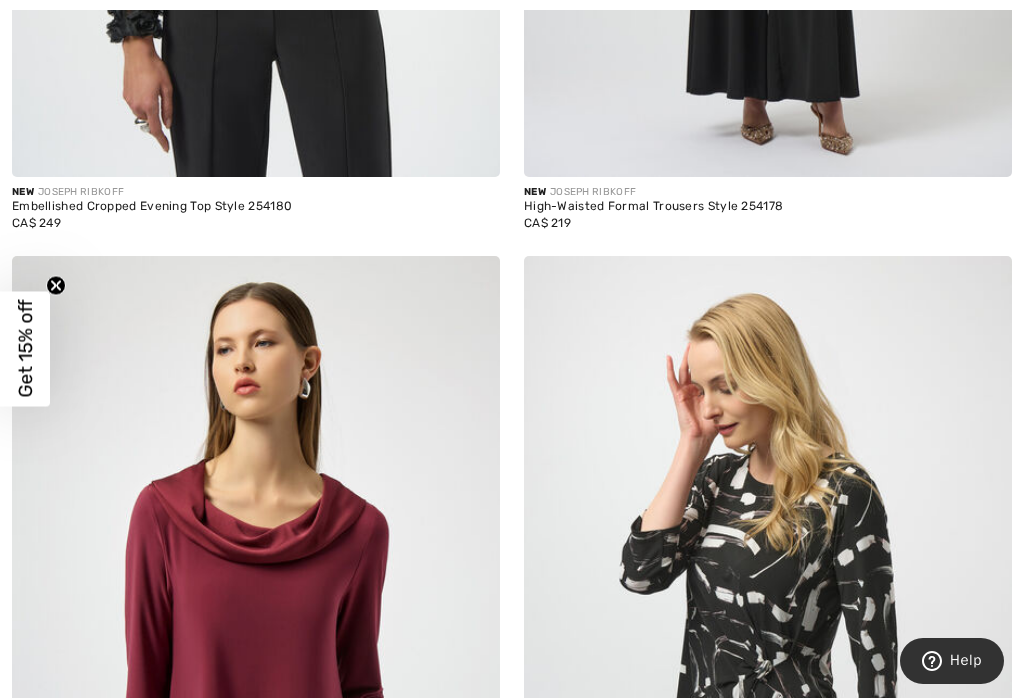 scroll, scrollTop: 1316, scrollLeft: 0, axis: vertical 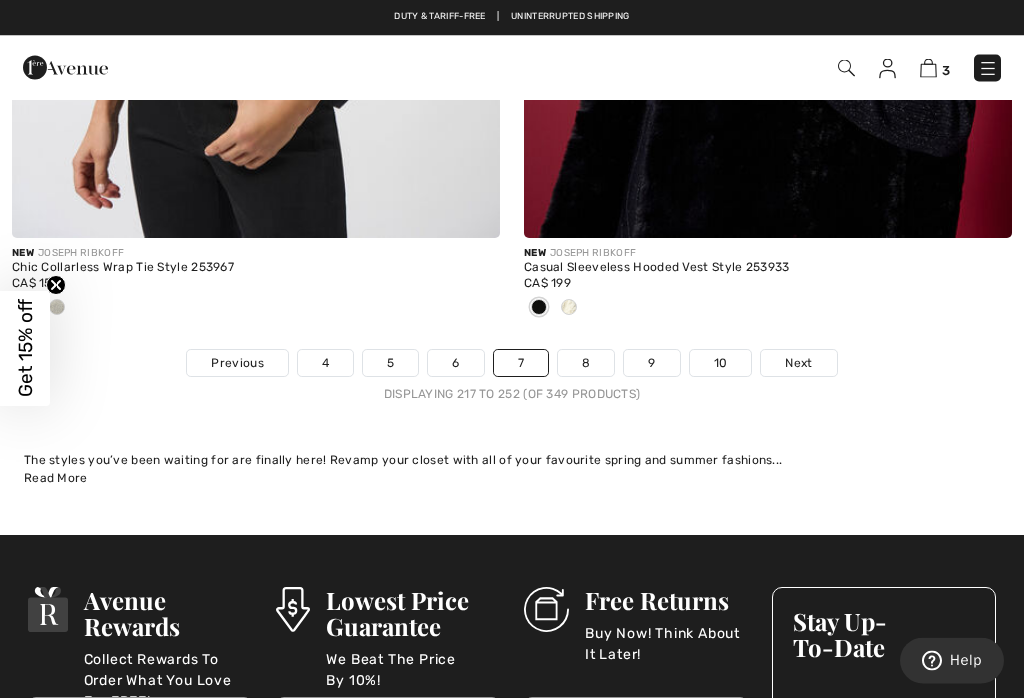 click on "8" at bounding box center [586, 364] 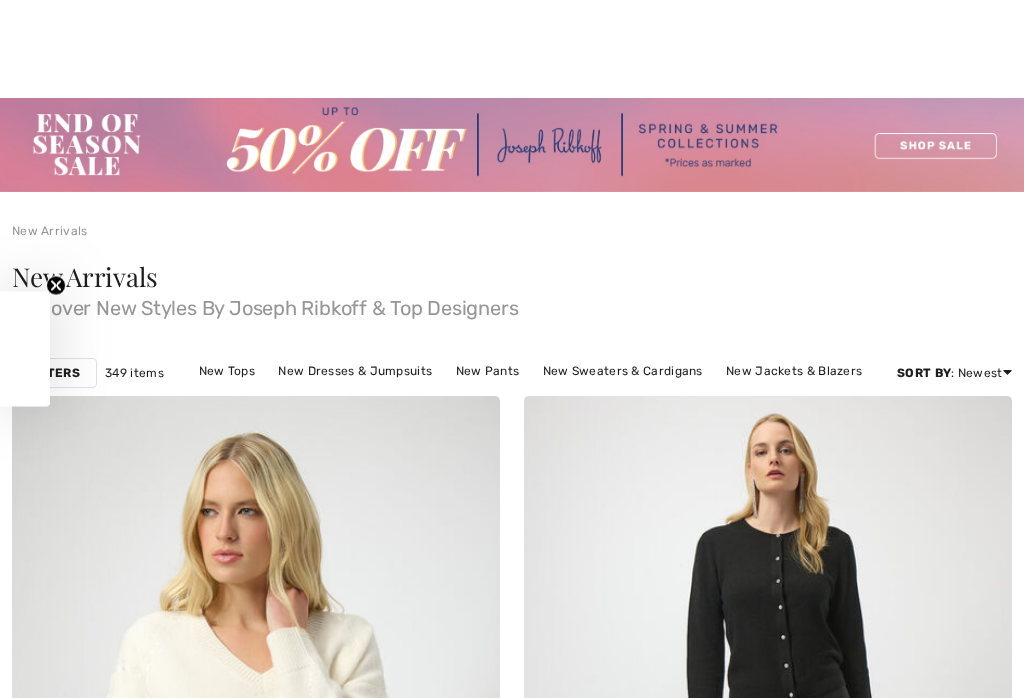 checkbox on "true" 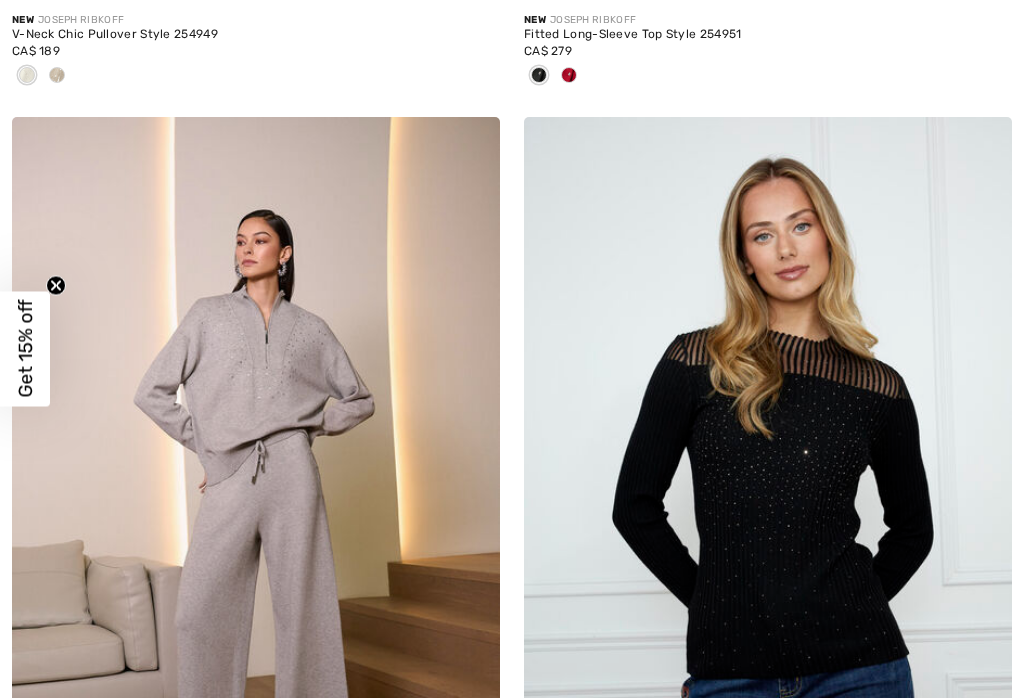 scroll, scrollTop: 1118, scrollLeft: 0, axis: vertical 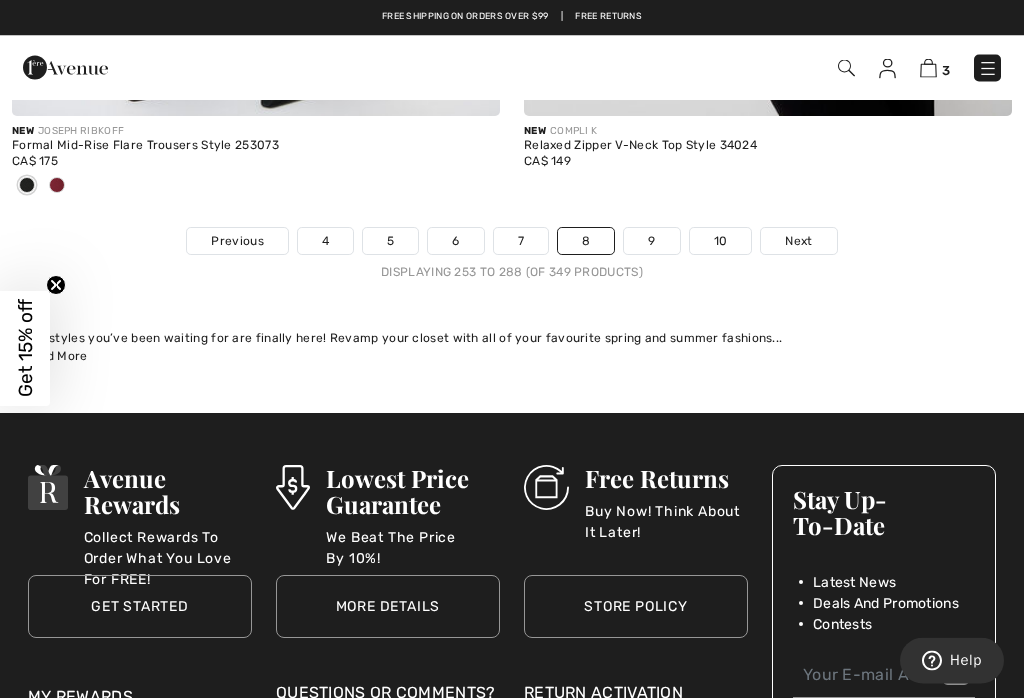 click on "Next" at bounding box center (798, 242) 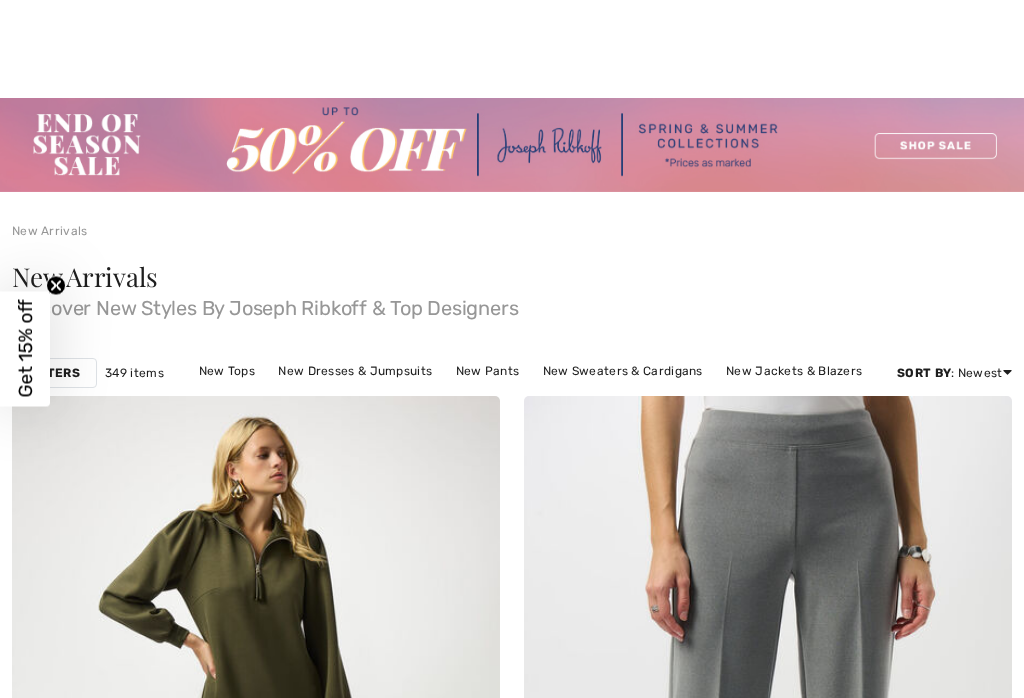 checkbox on "true" 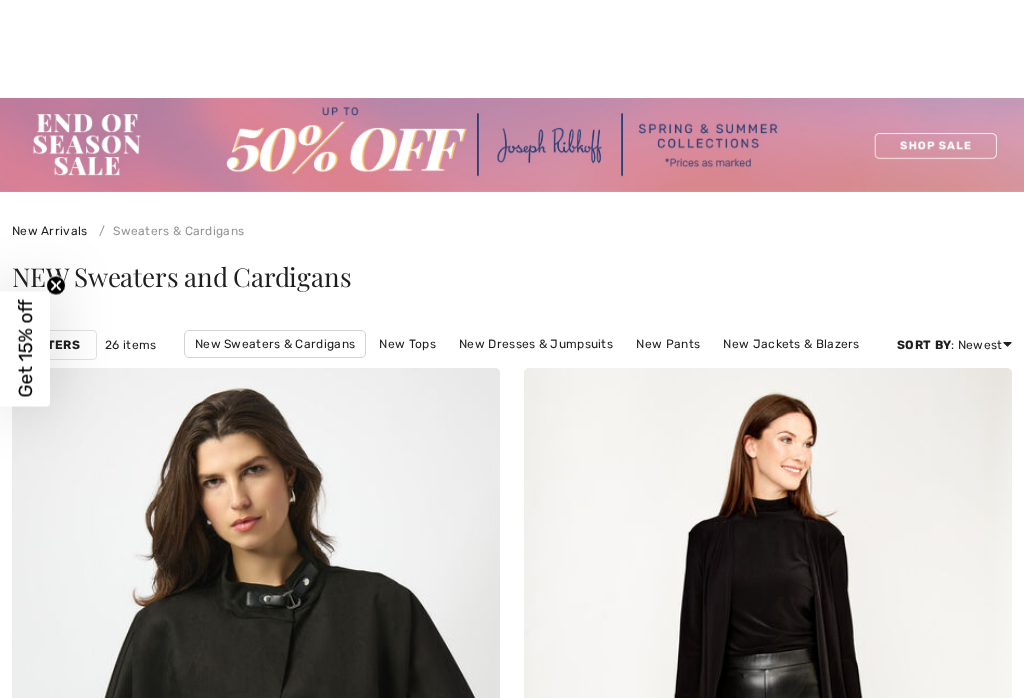 checkbox on "true" 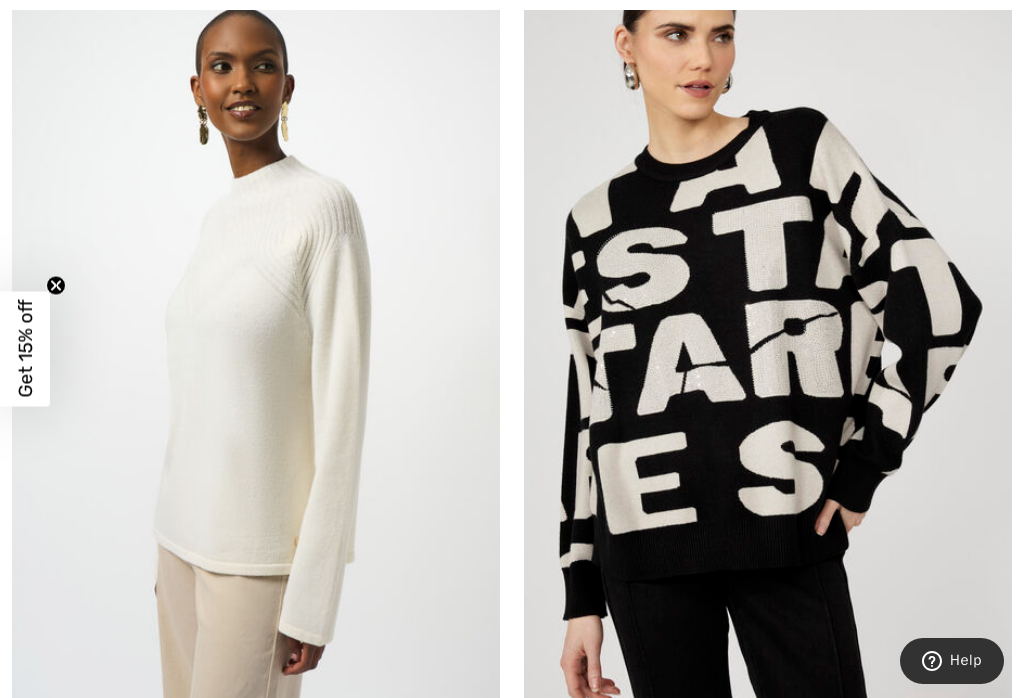 scroll, scrollTop: 0, scrollLeft: 0, axis: both 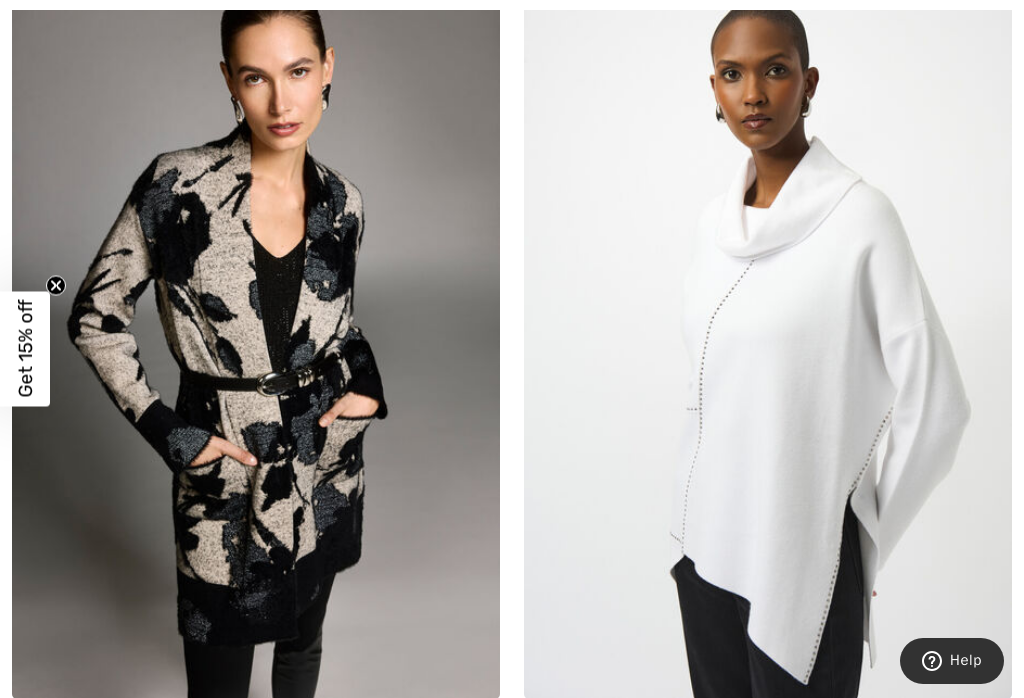 click at bounding box center (768, 333) 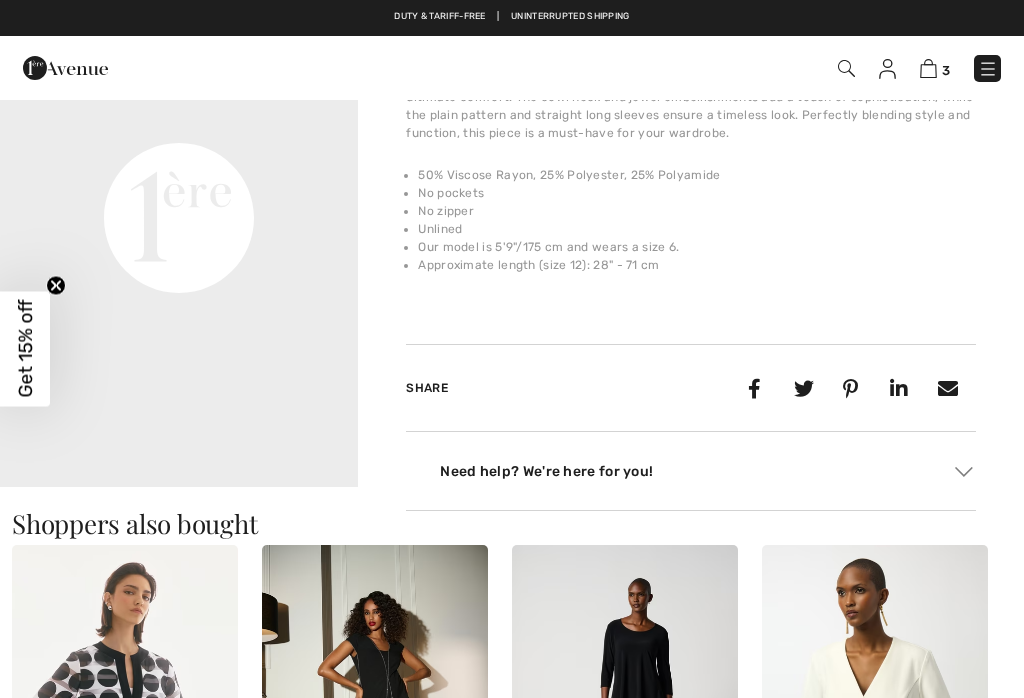 checkbox on "true" 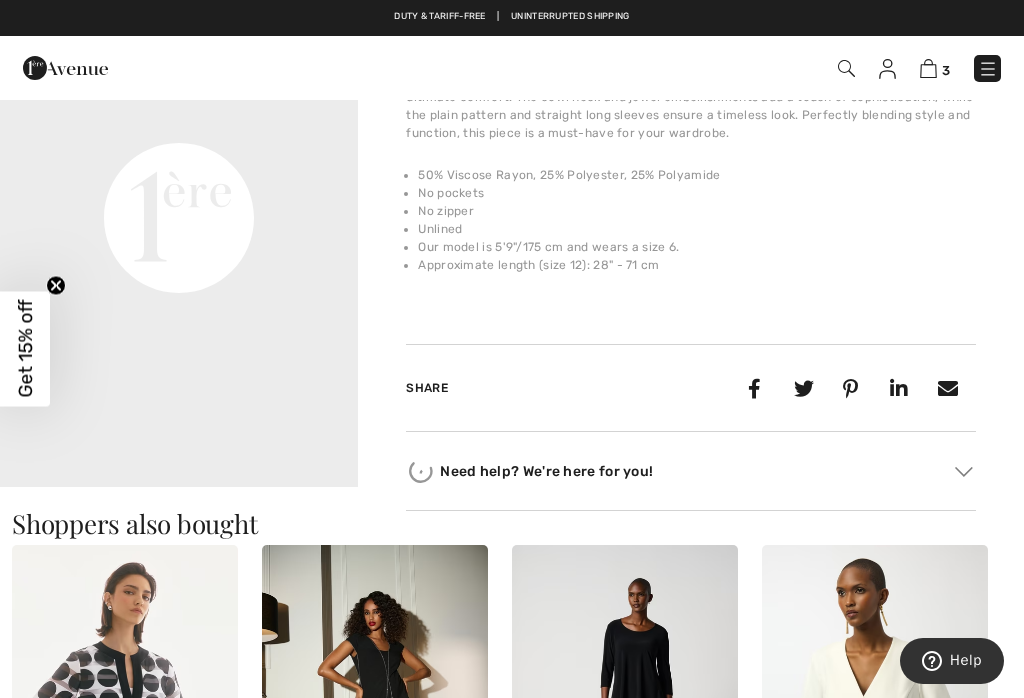 scroll, scrollTop: 580, scrollLeft: 0, axis: vertical 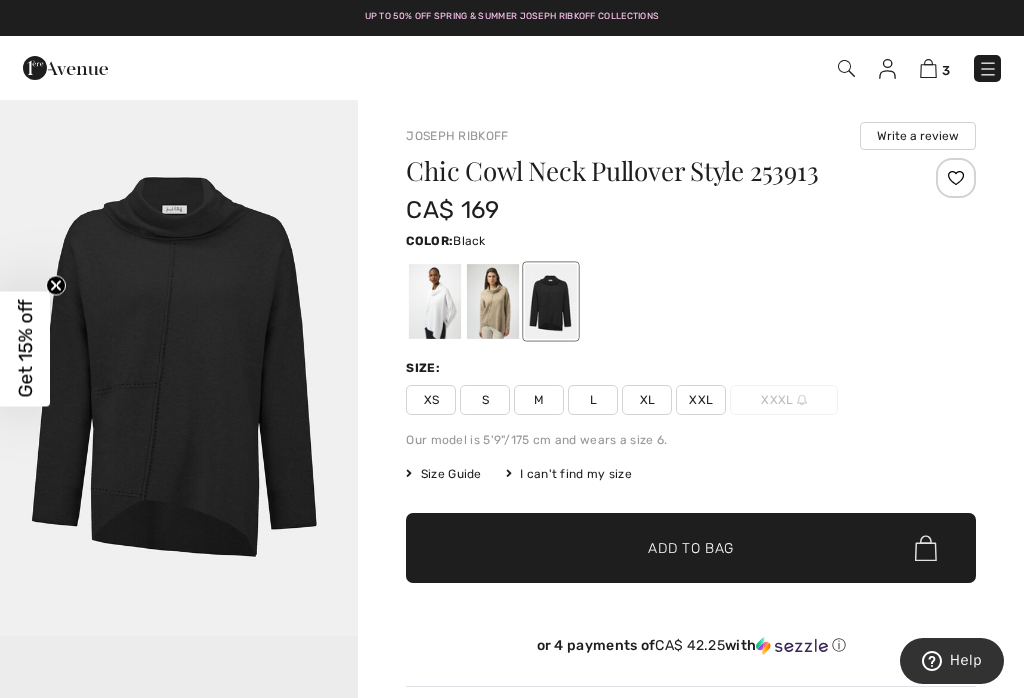 click at bounding box center (493, 301) 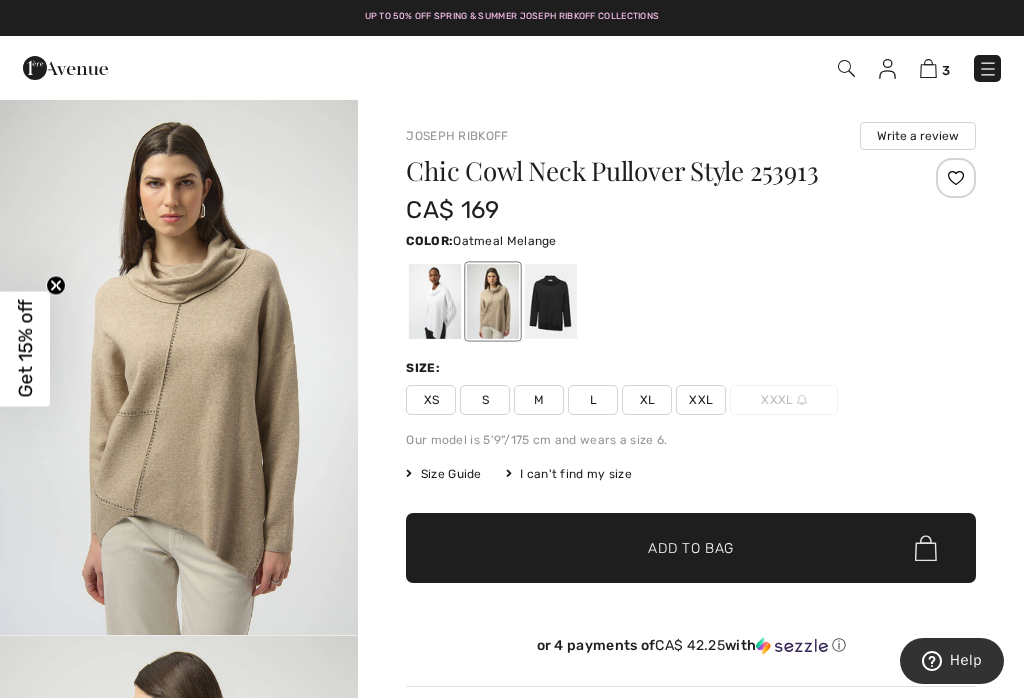 click at bounding box center [493, 301] 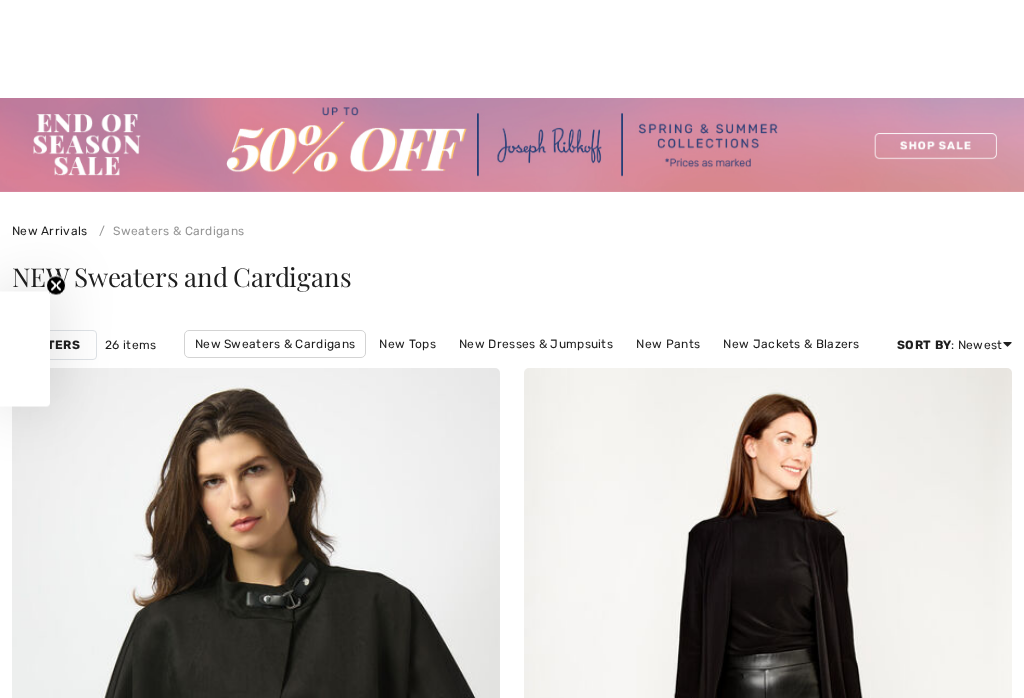 checkbox on "true" 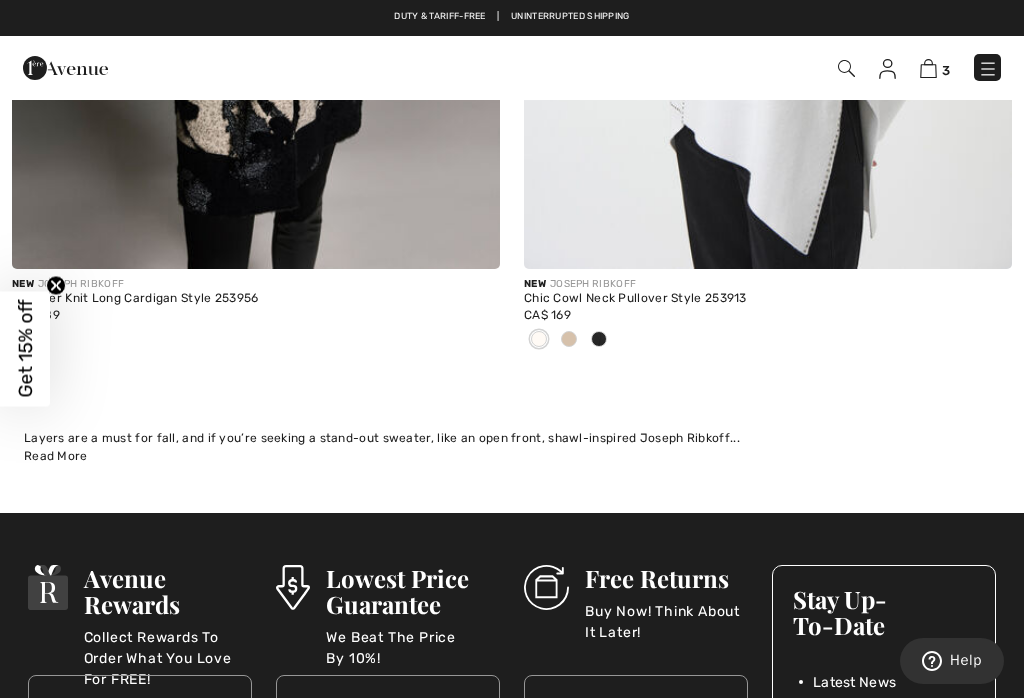 scroll, scrollTop: 11209, scrollLeft: 0, axis: vertical 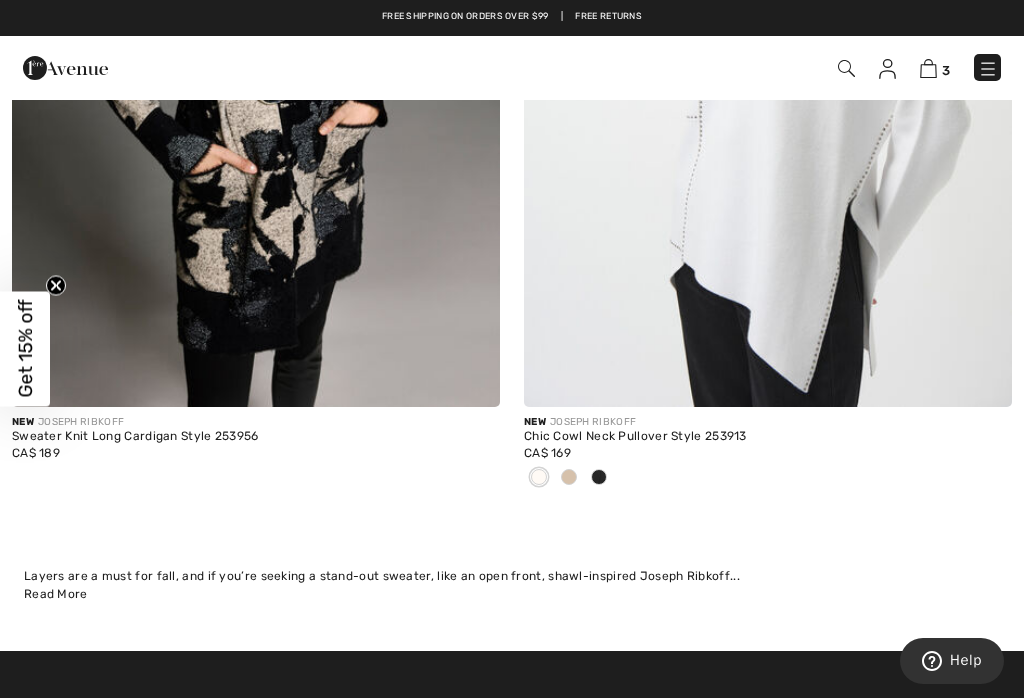 click on "3" at bounding box center (946, 70) 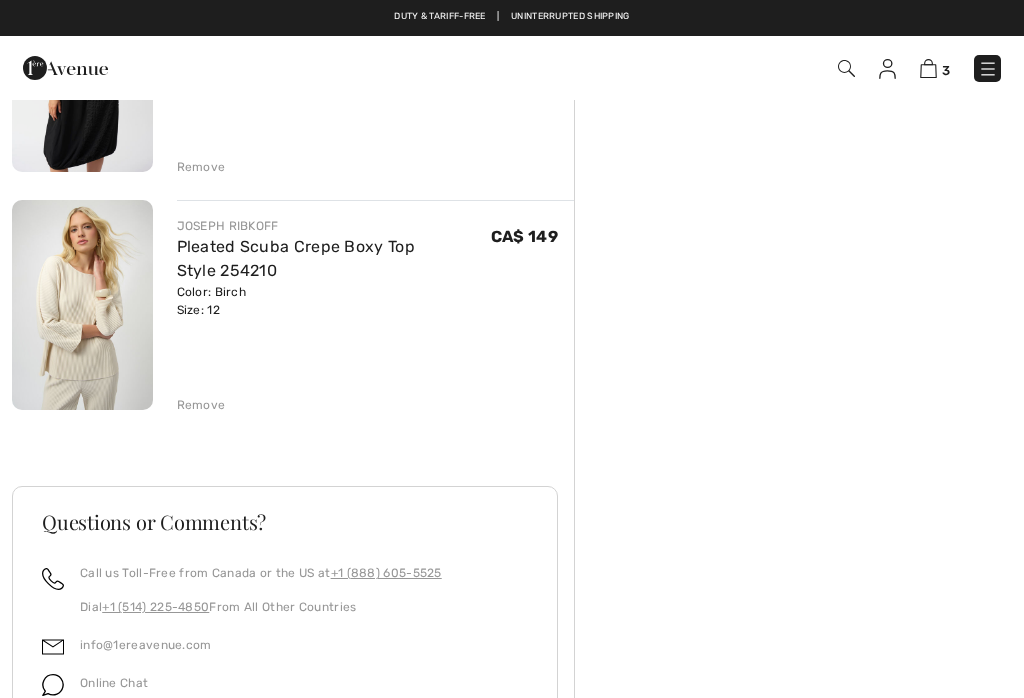 scroll, scrollTop: 539, scrollLeft: 0, axis: vertical 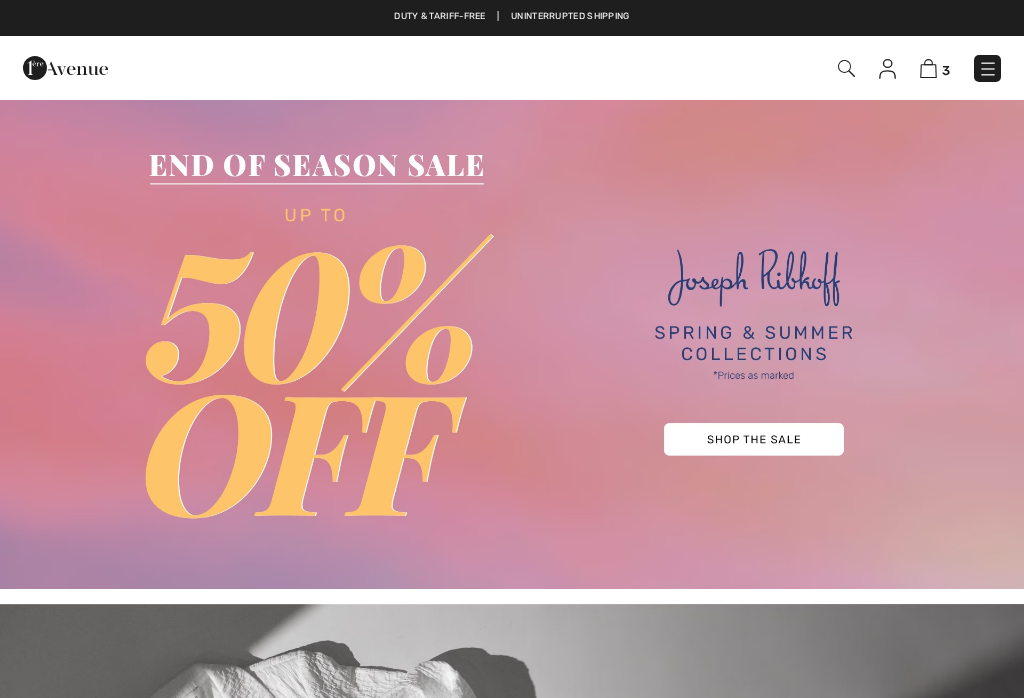 click on "3" at bounding box center (946, 70) 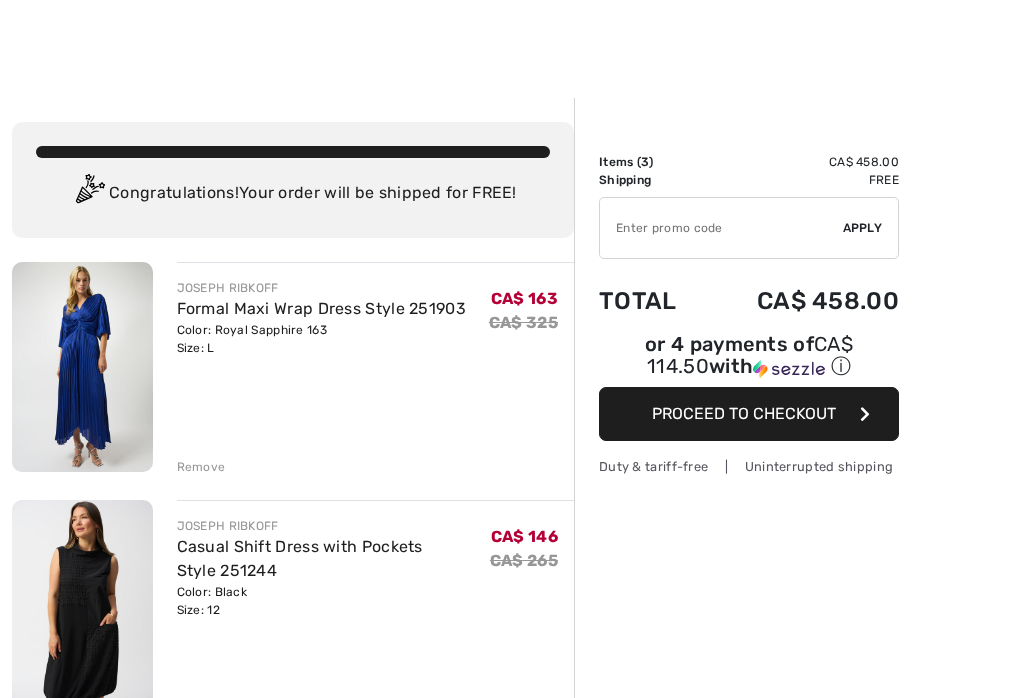 scroll, scrollTop: 354, scrollLeft: 0, axis: vertical 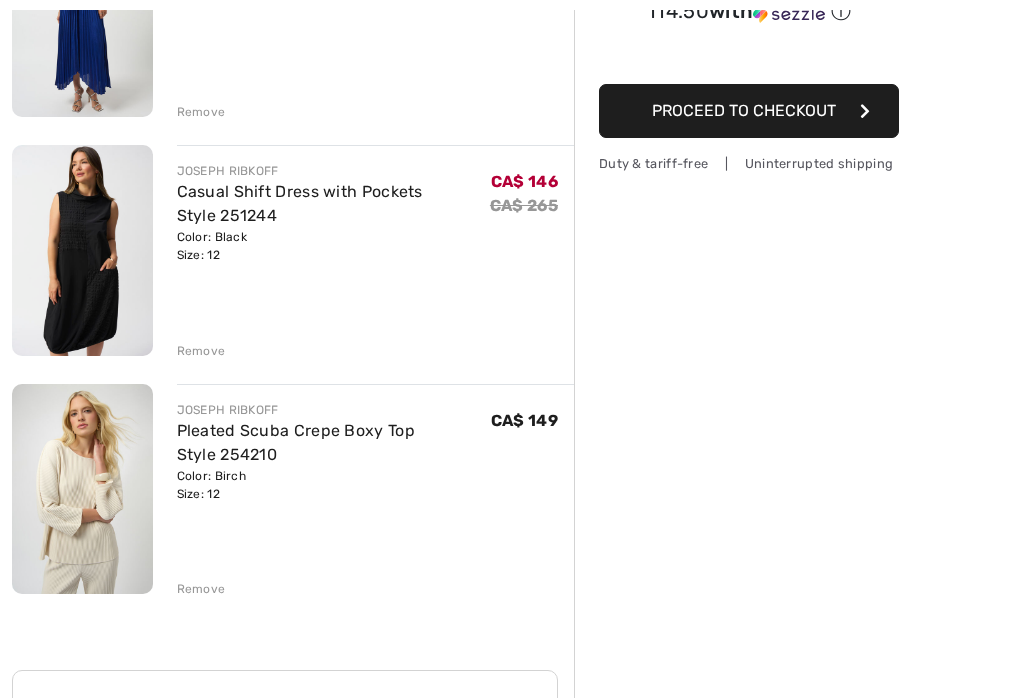 click at bounding box center [82, 489] 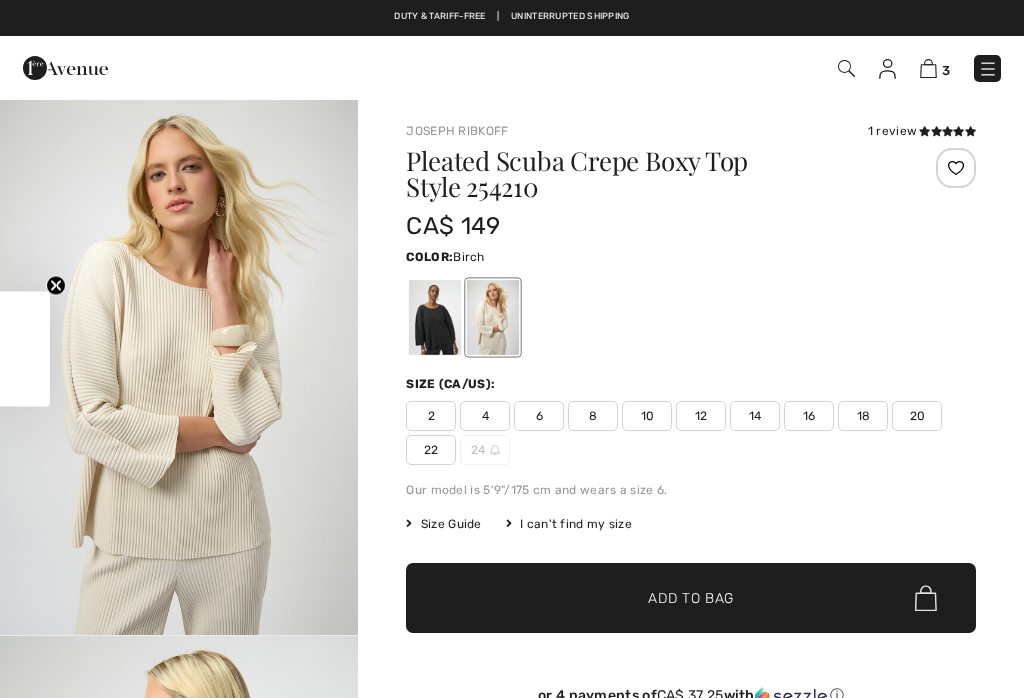 scroll, scrollTop: 0, scrollLeft: 0, axis: both 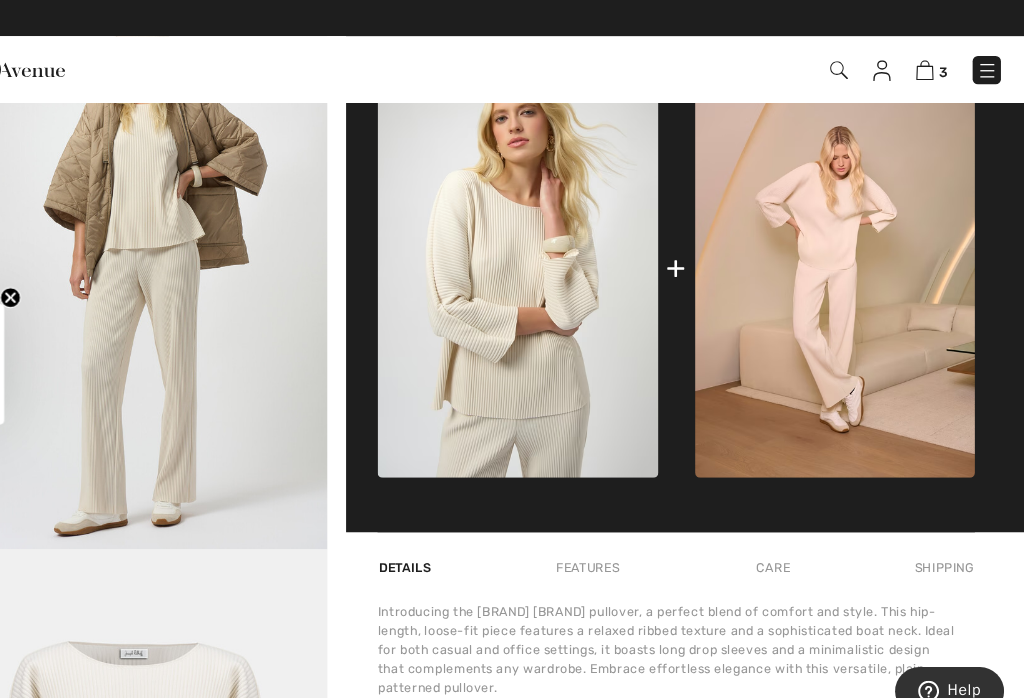 click at bounding box center [842, 256] 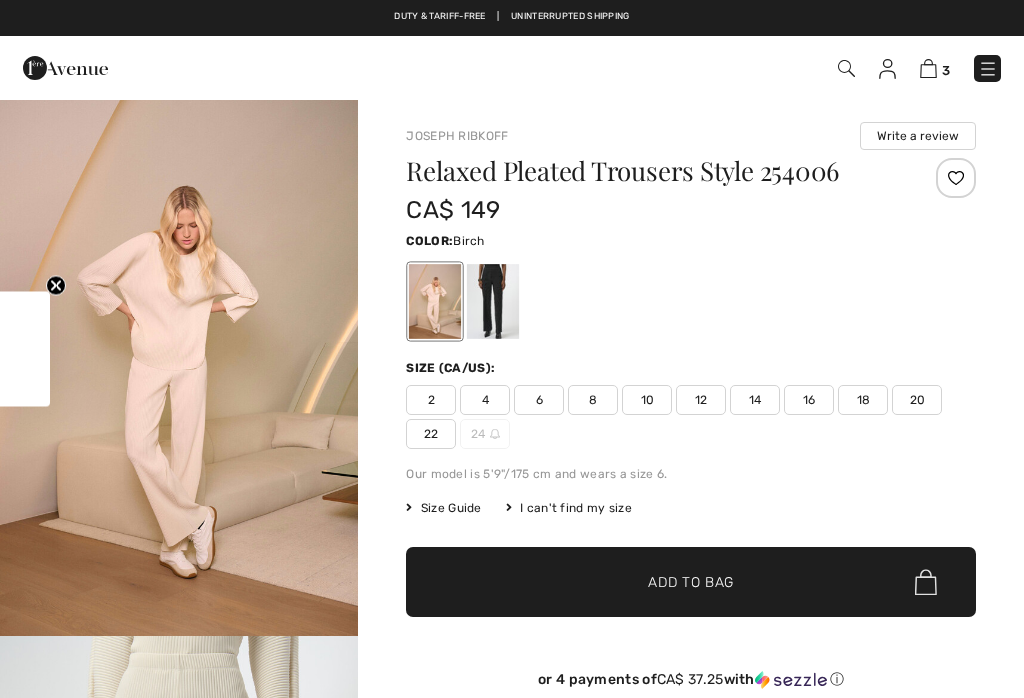checkbox on "true" 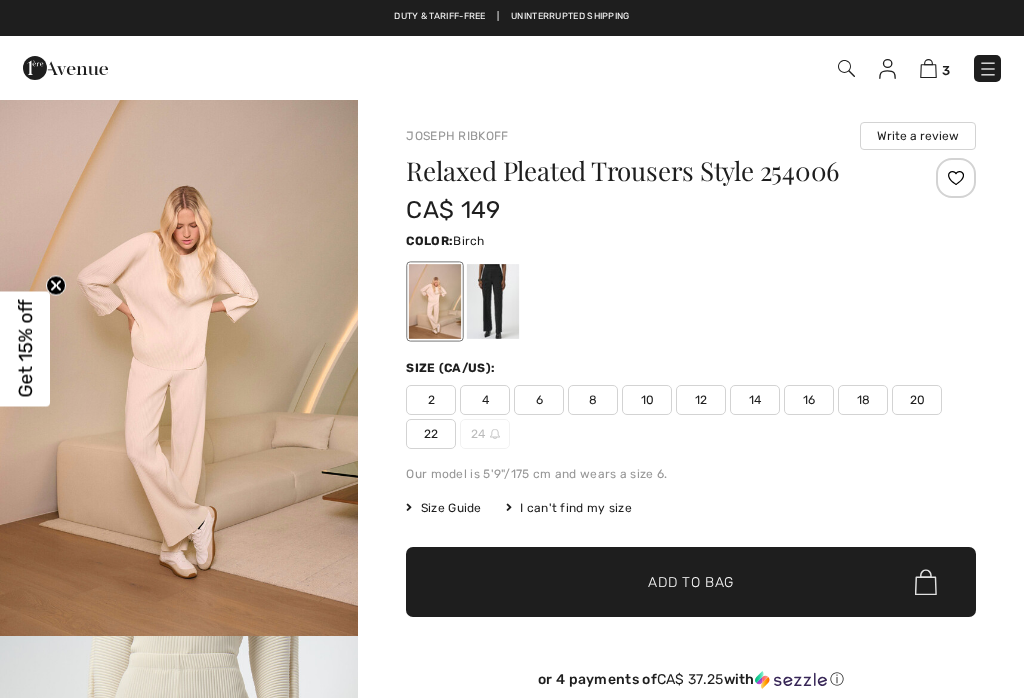 scroll, scrollTop: 0, scrollLeft: 0, axis: both 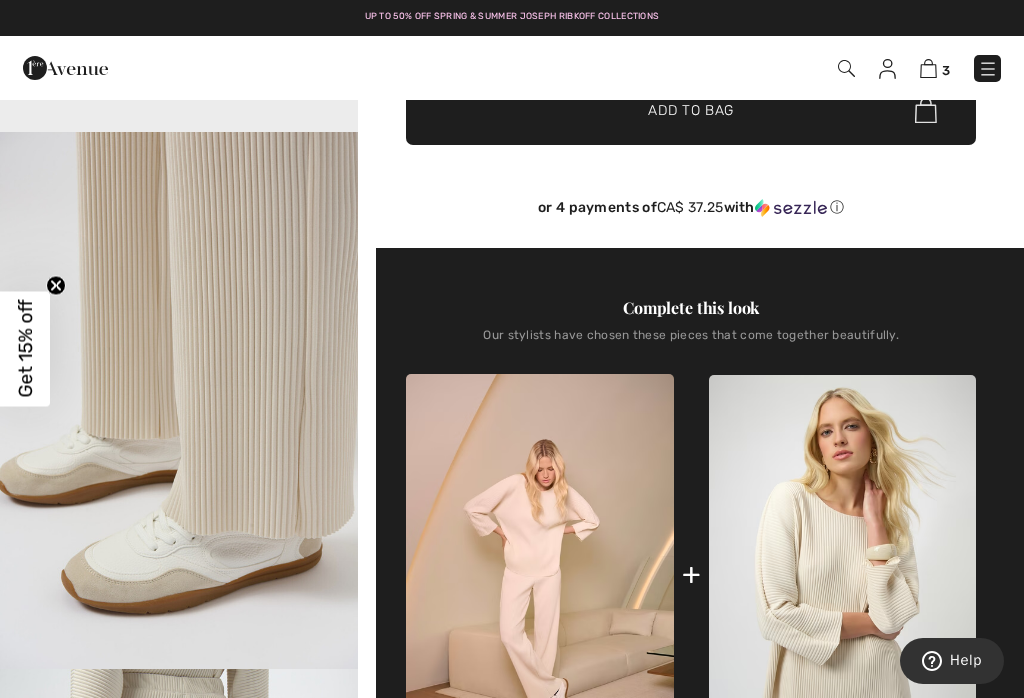 click at bounding box center (1031, 68) 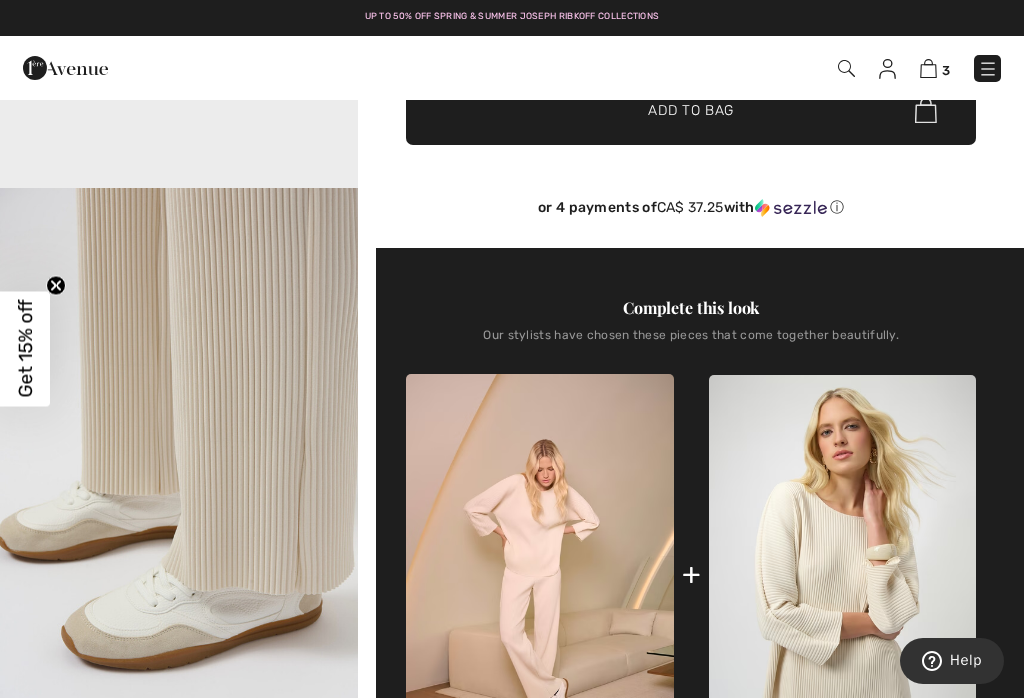 scroll, scrollTop: 1025, scrollLeft: 0, axis: vertical 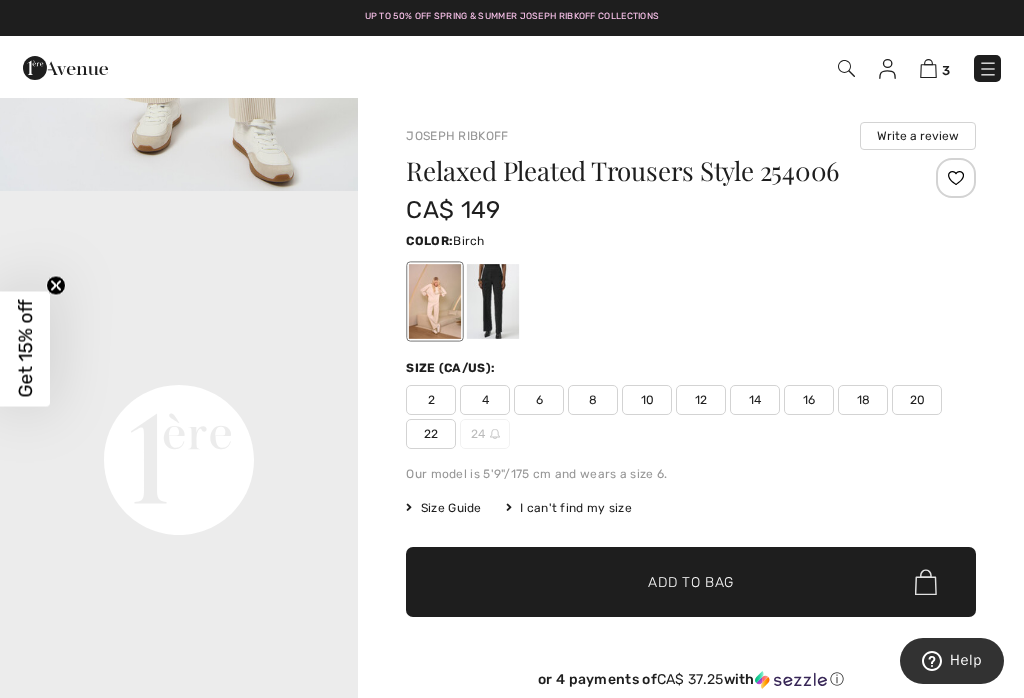 click at bounding box center (928, 68) 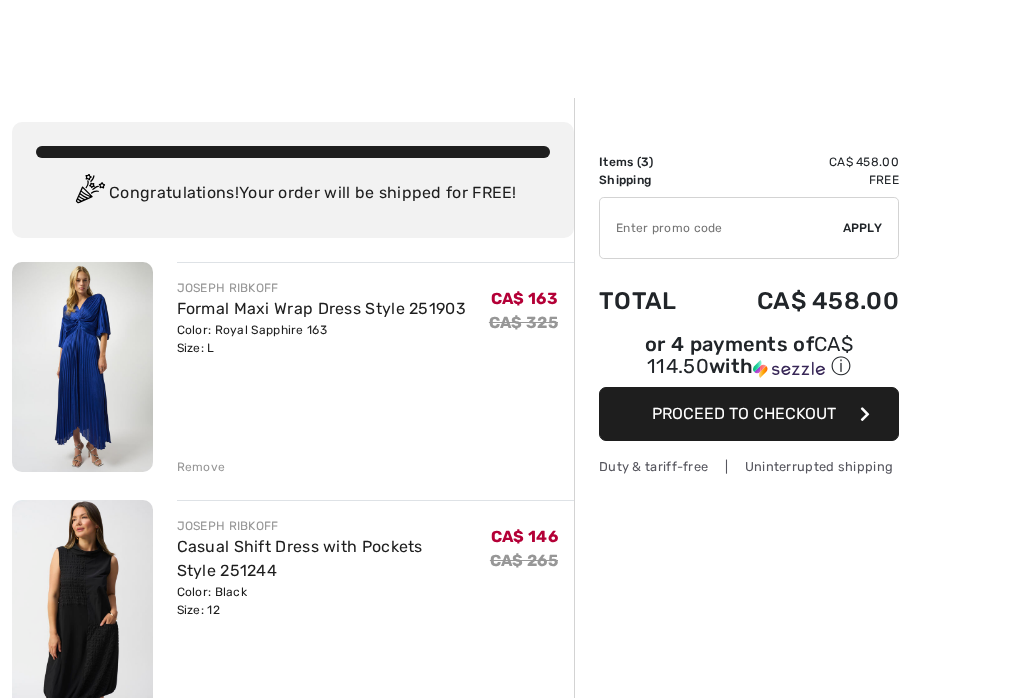 checkbox on "true" 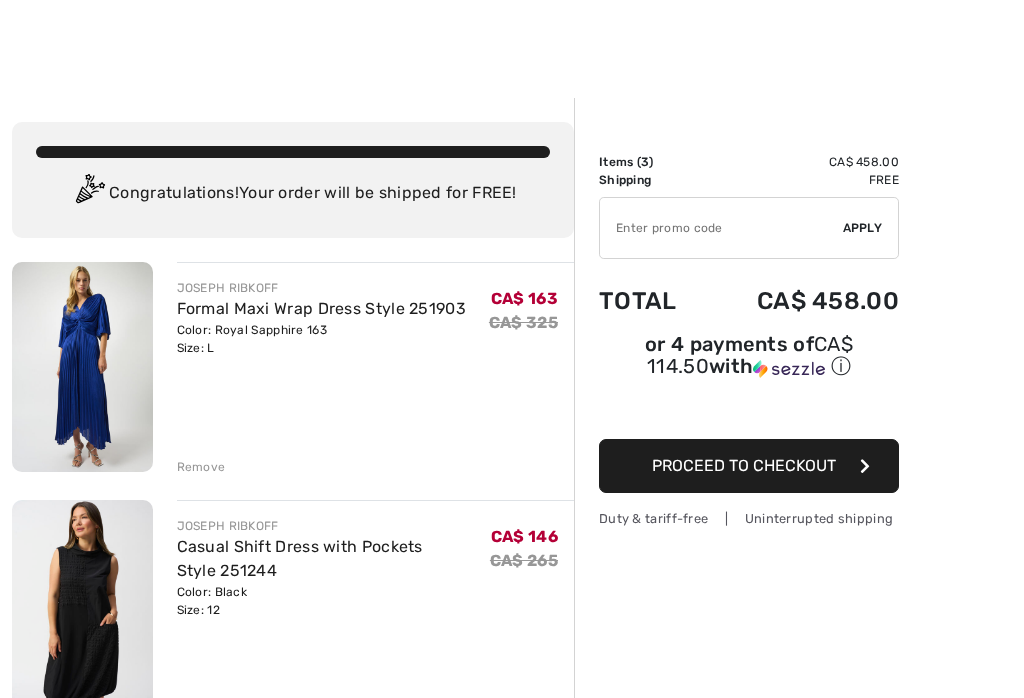 scroll, scrollTop: 292, scrollLeft: 0, axis: vertical 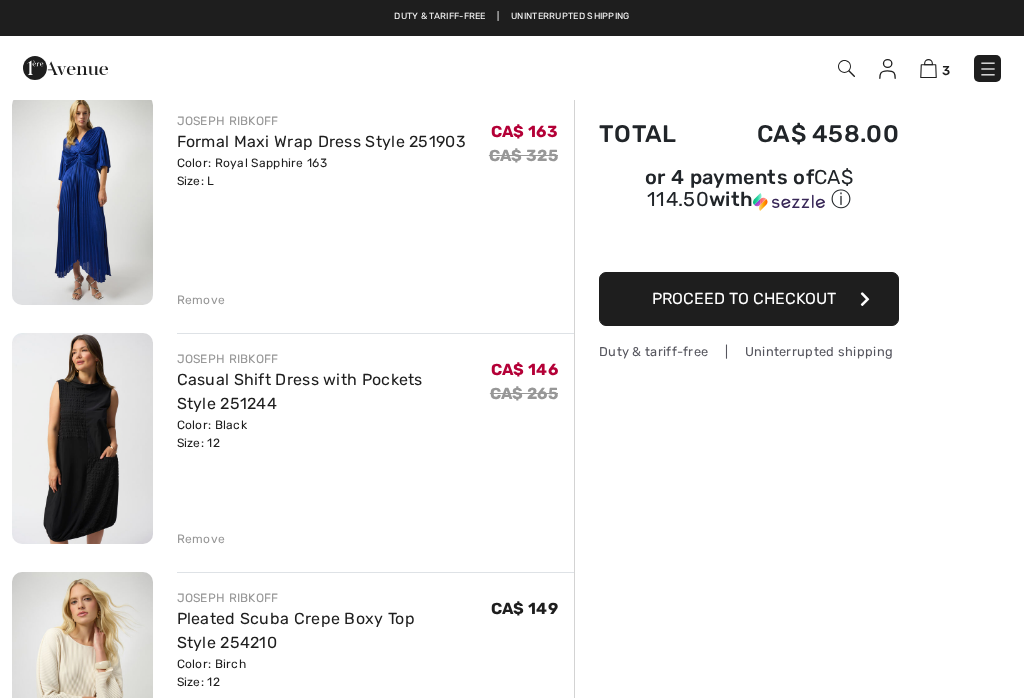 click on "JOSEPH RIBKOFF
Casual Shift Dress with Pockets Style 251244
Color: Black
Size: 12
Final Sale
CA$ 146
CA$ 265
CA$ 146
CA$ 265
Remove" at bounding box center (364, 440) 